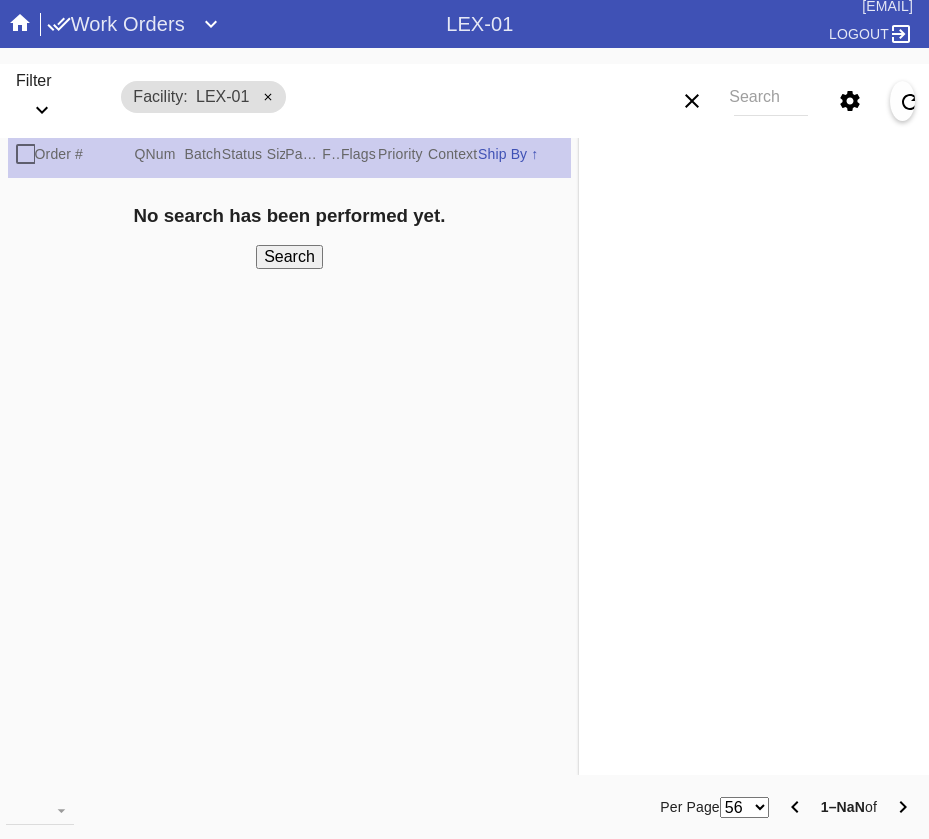 scroll, scrollTop: 0, scrollLeft: 0, axis: both 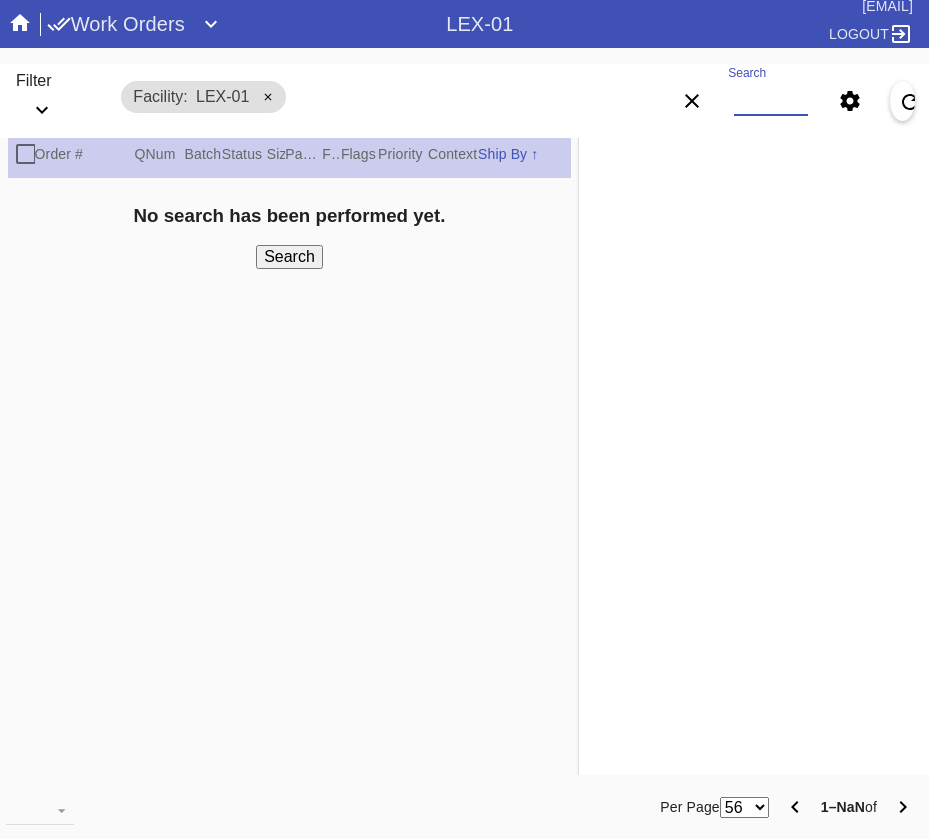 click on "Search" at bounding box center [771, 101] 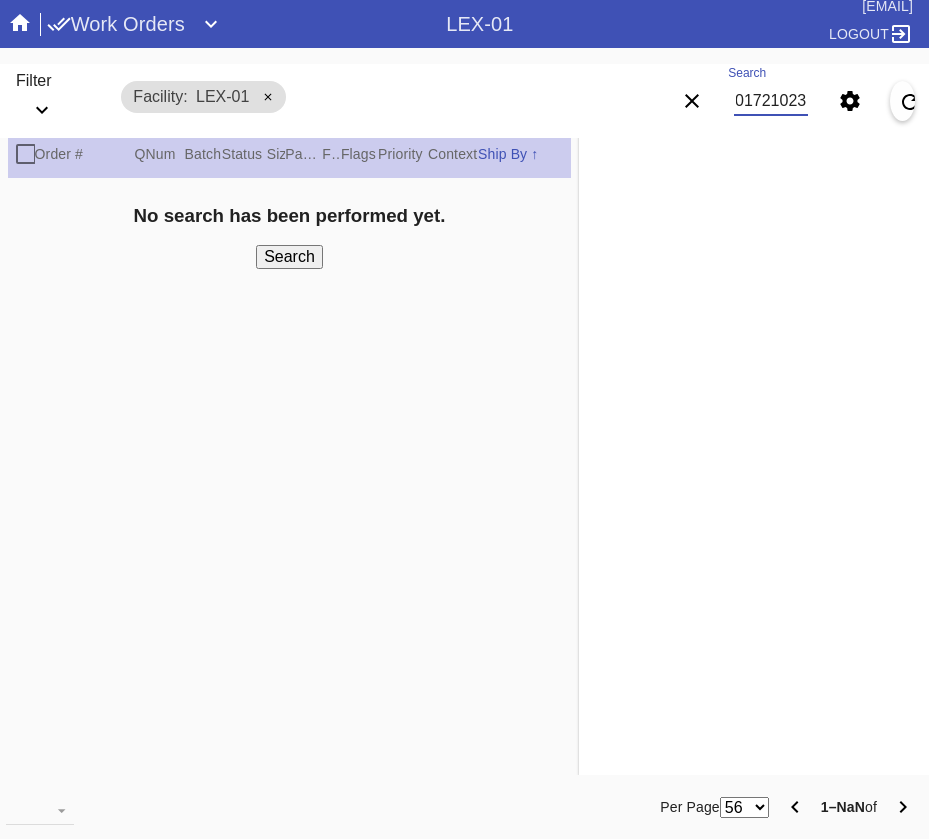 type on "W821501721023632" 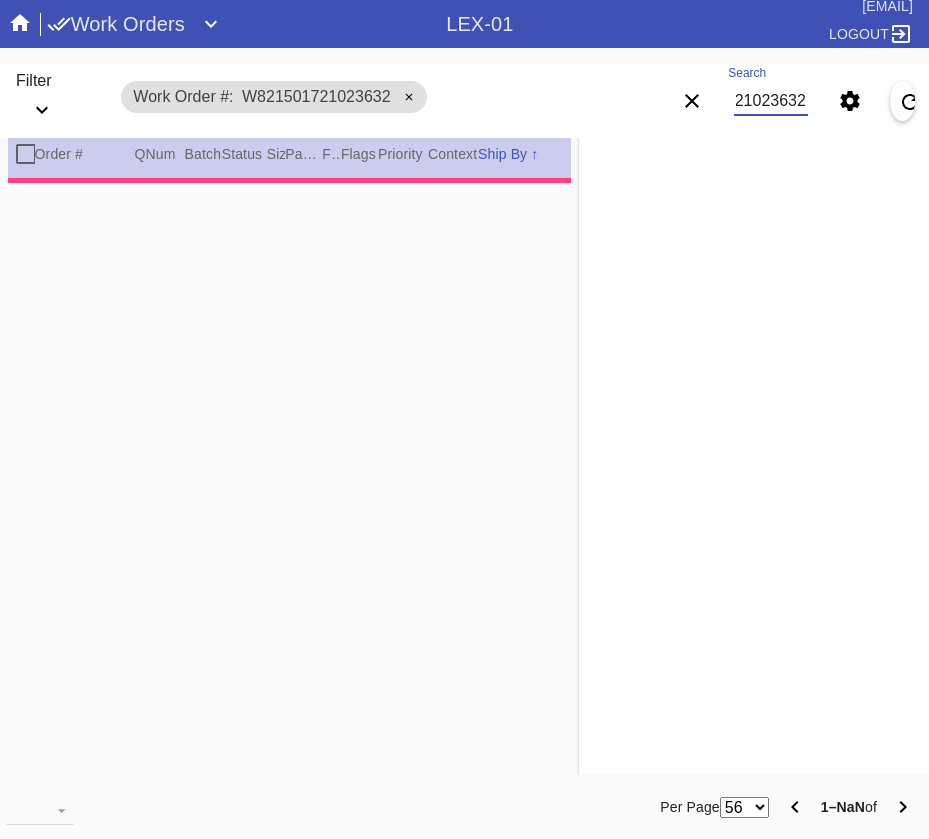 type on "2.0" 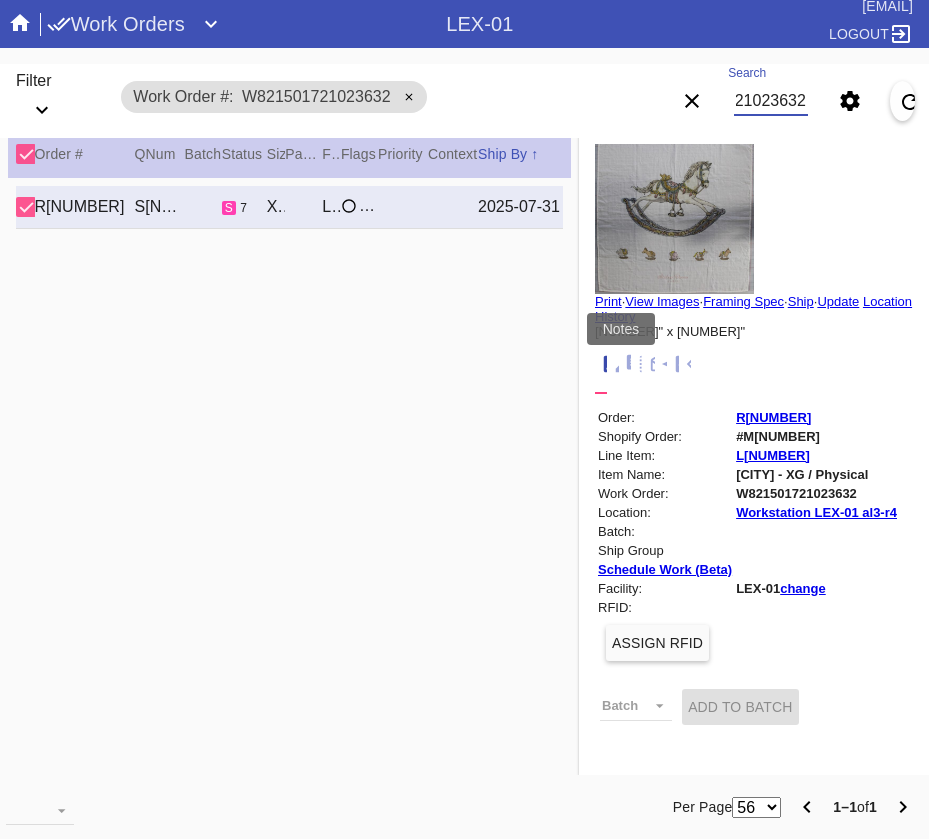scroll, scrollTop: 0, scrollLeft: 0, axis: both 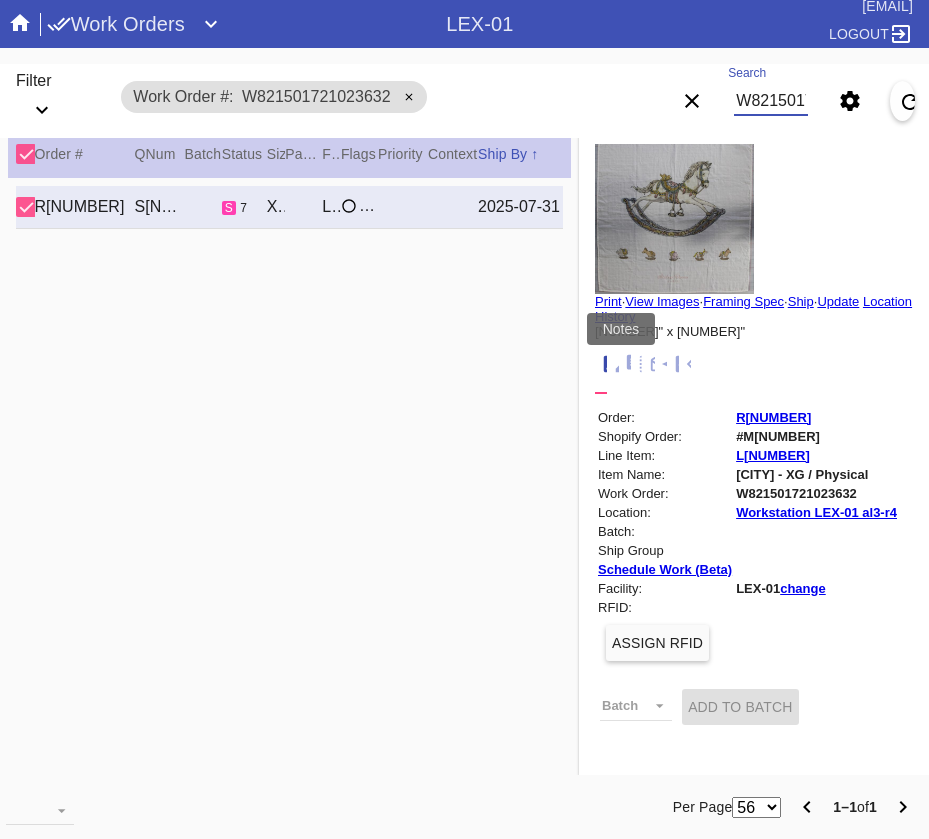 click 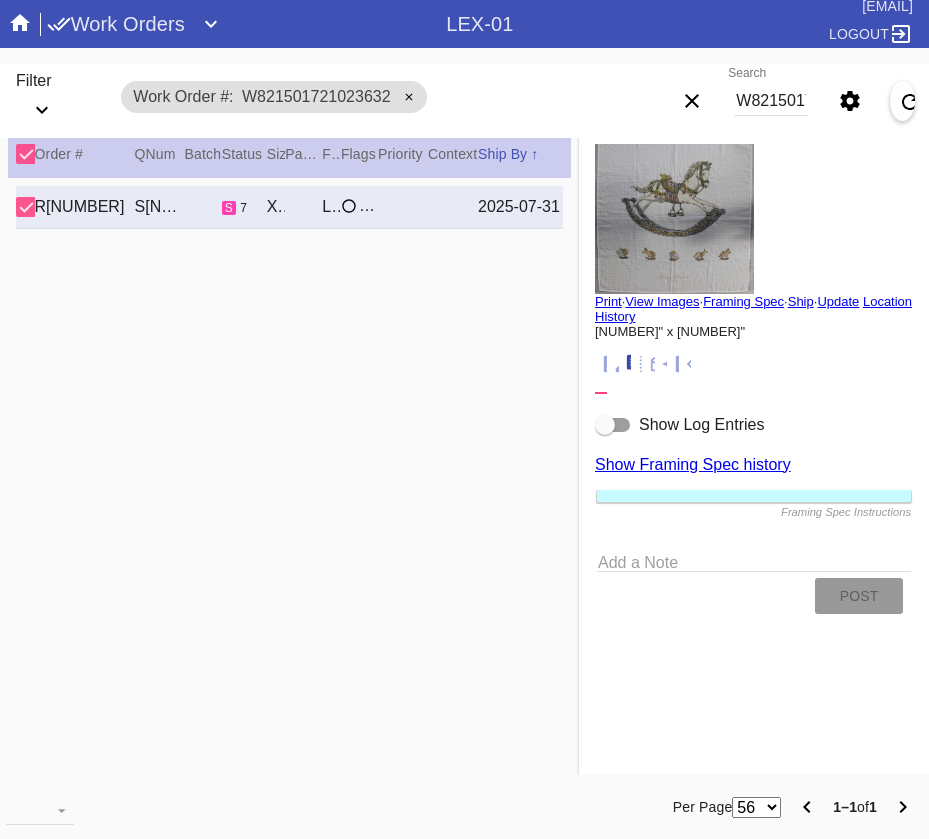 scroll, scrollTop: 123, scrollLeft: 0, axis: vertical 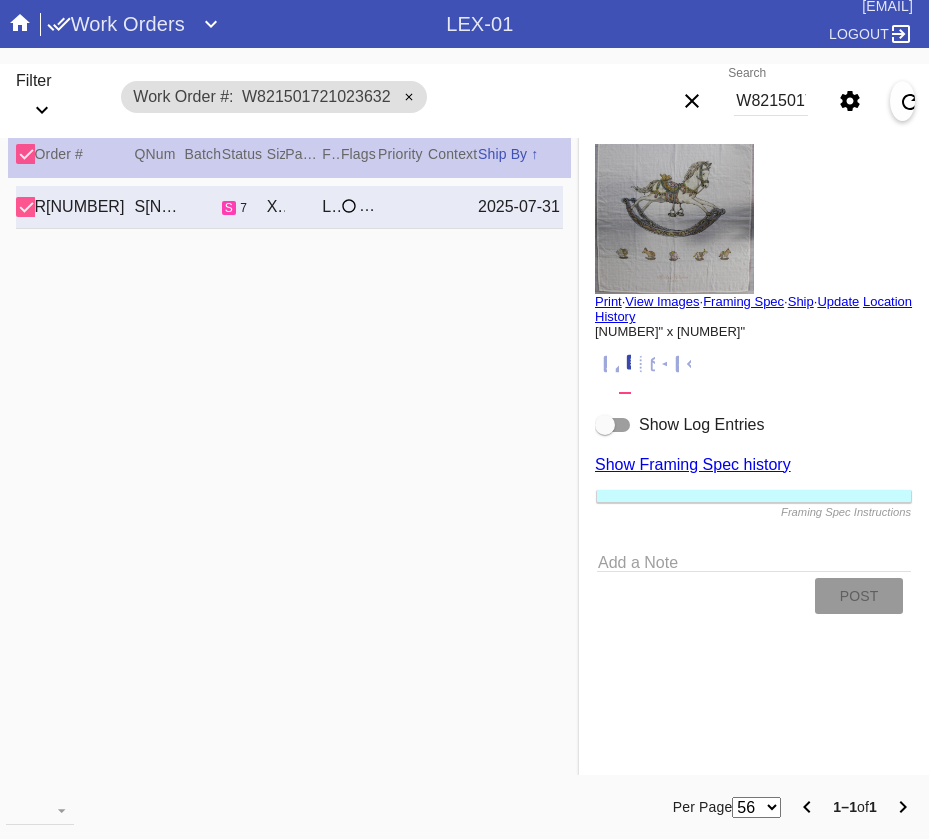 click on "Show Log Entries" at bounding box center (754, 425) 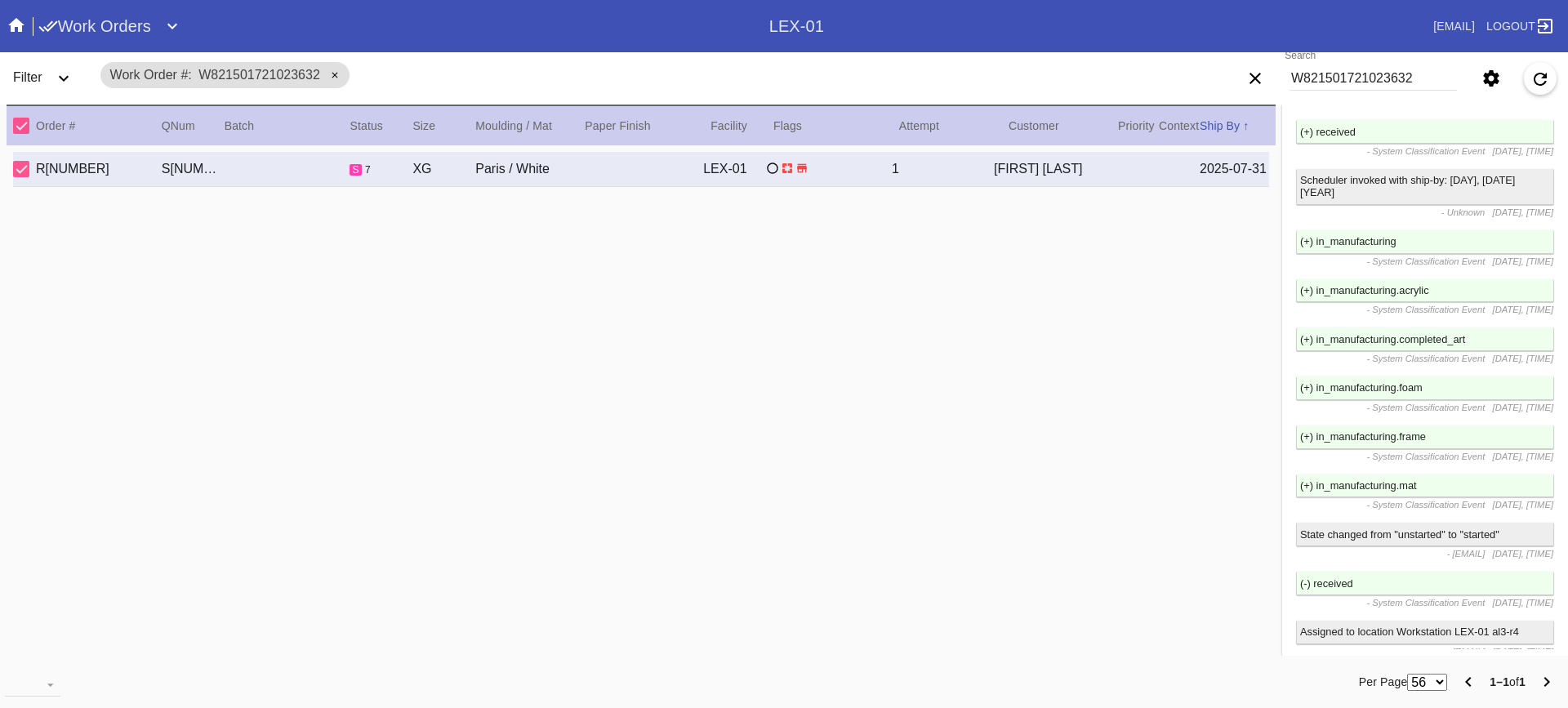 scroll, scrollTop: 2368, scrollLeft: 0, axis: vertical 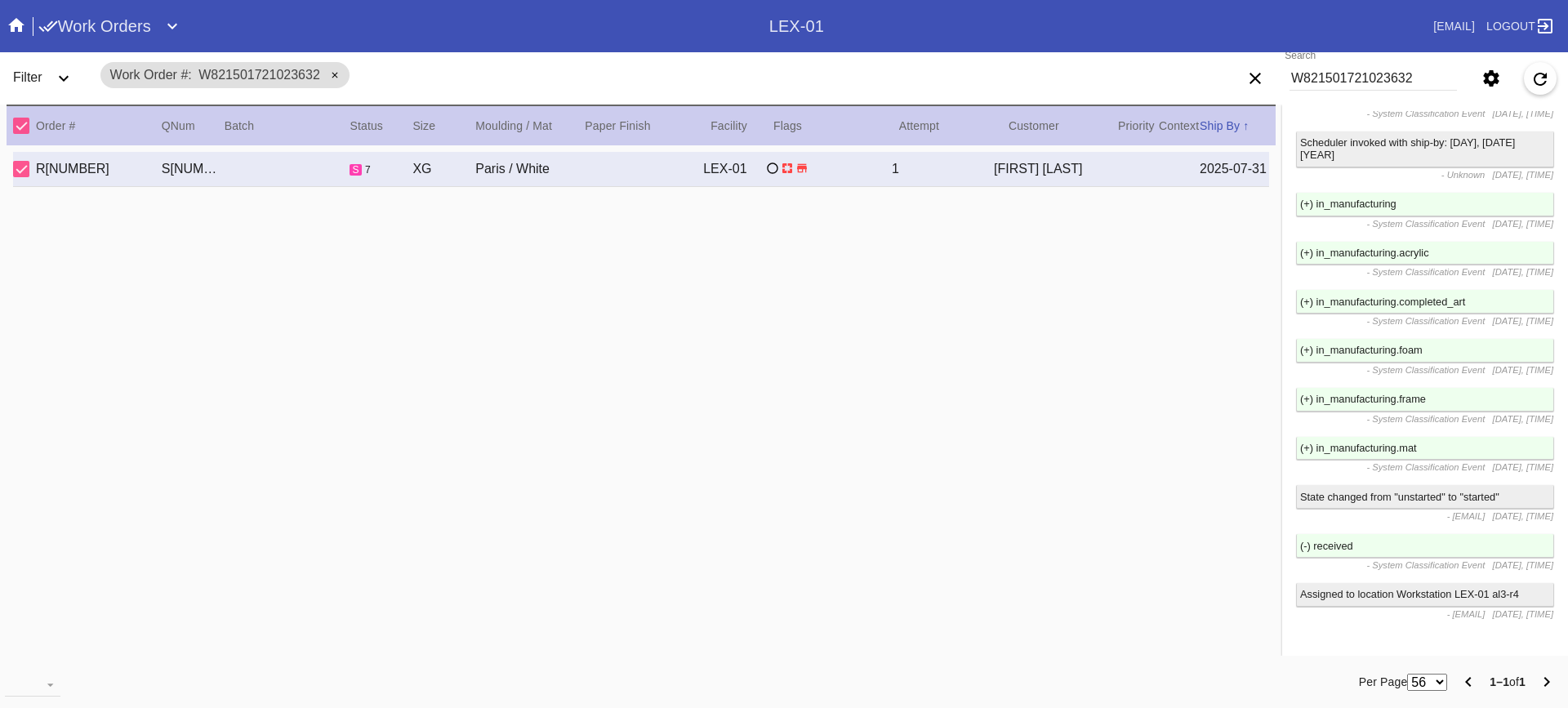 click on "W821501721023632" at bounding box center (1373, 78) 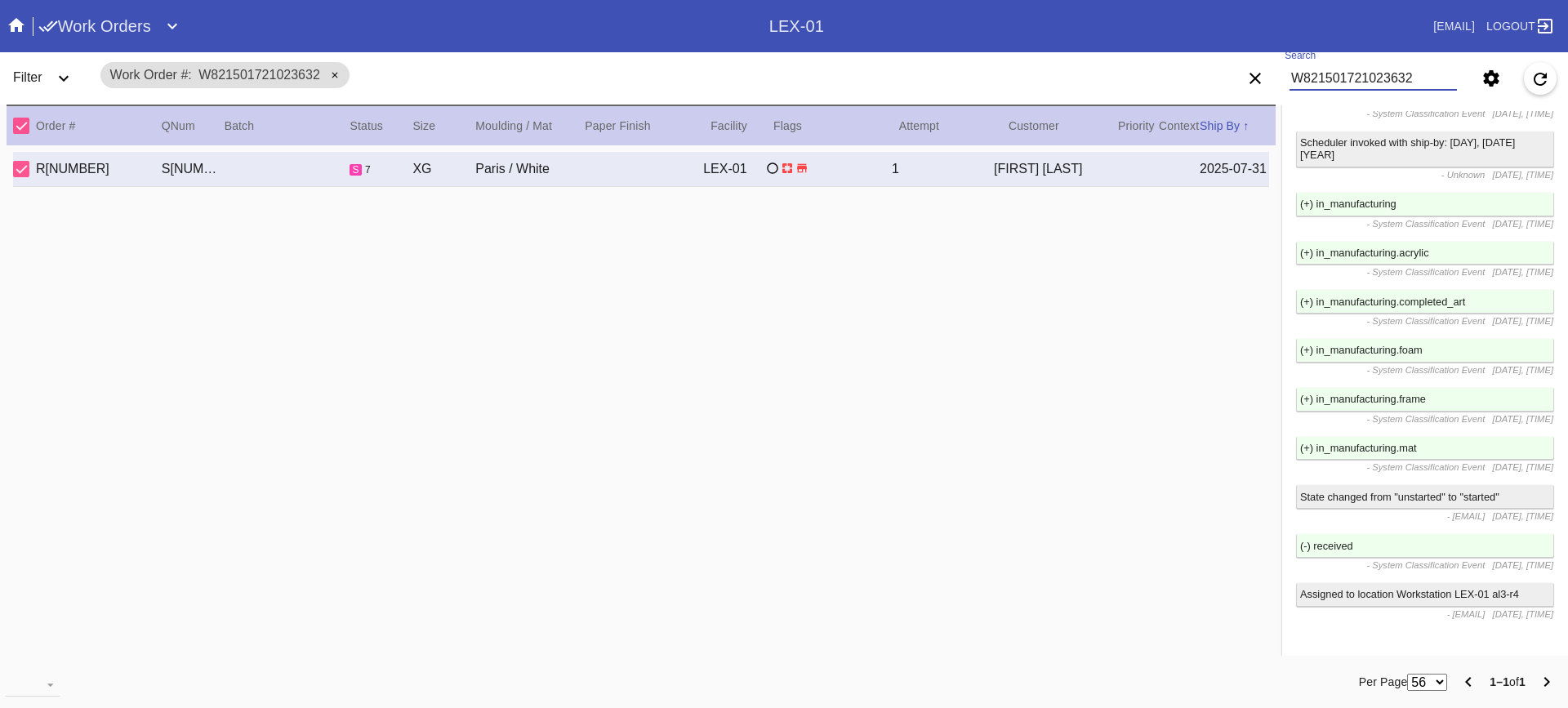 click on "W821501721023632" at bounding box center (1373, 78) 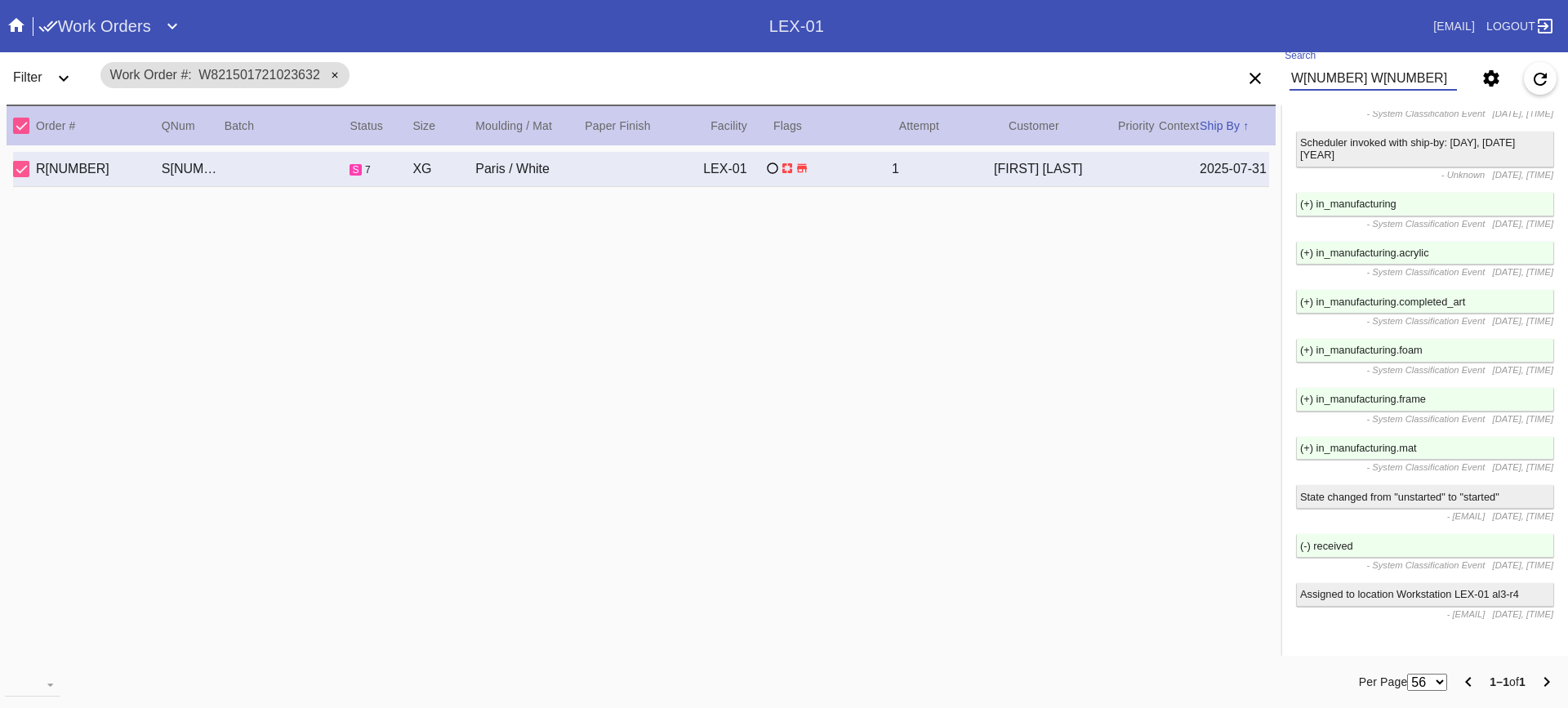 scroll, scrollTop: 0, scrollLeft: 86, axis: horizontal 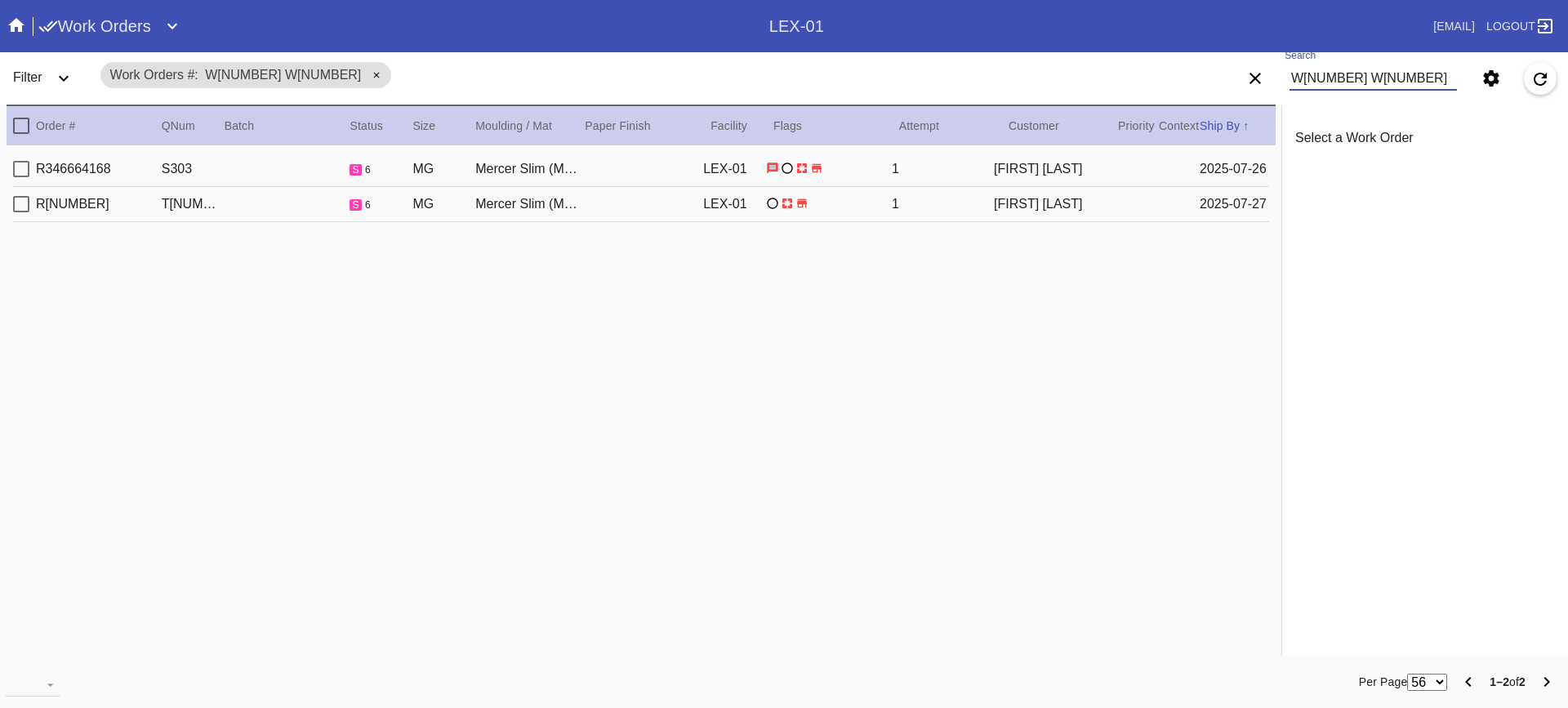type on "W[NUMBER] W[NUMBER]" 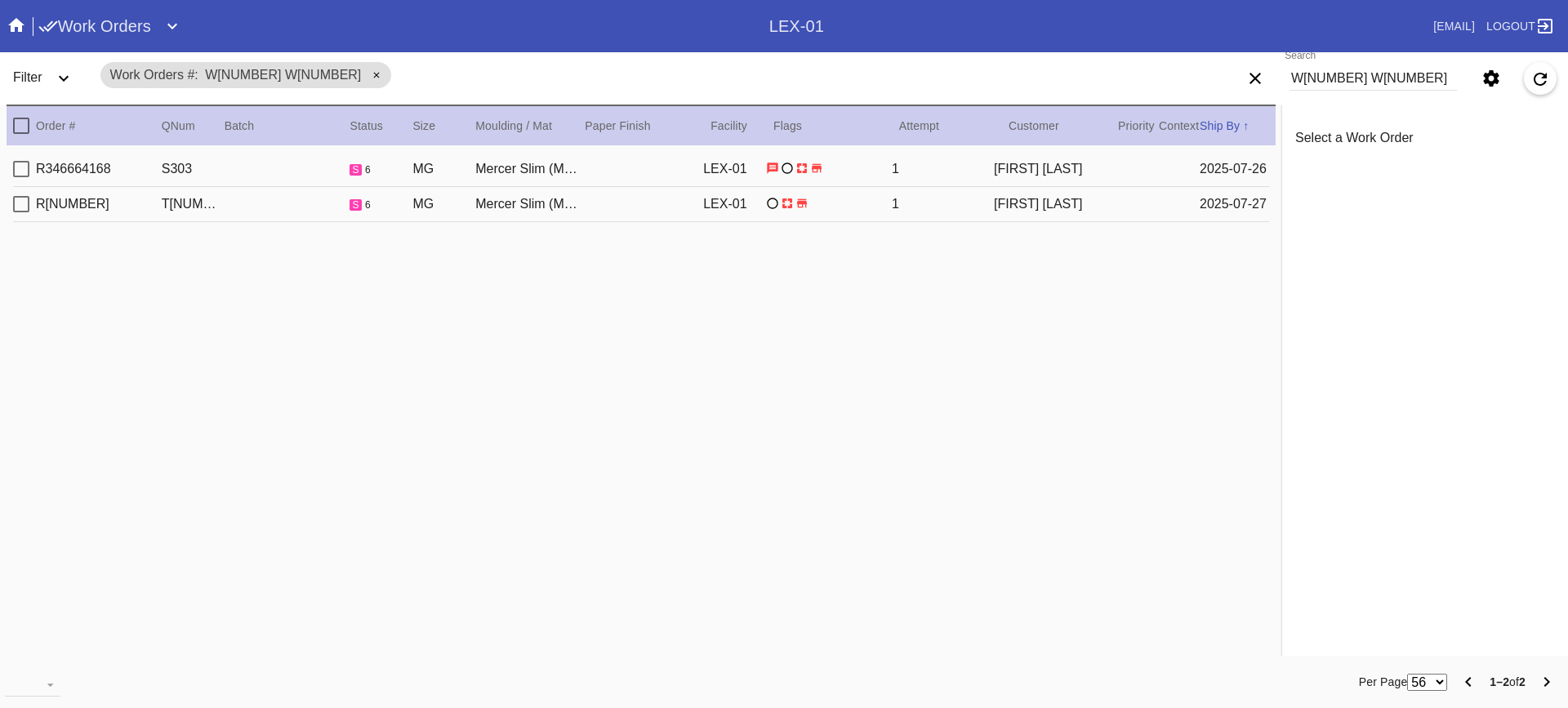click at bounding box center (21, 126) 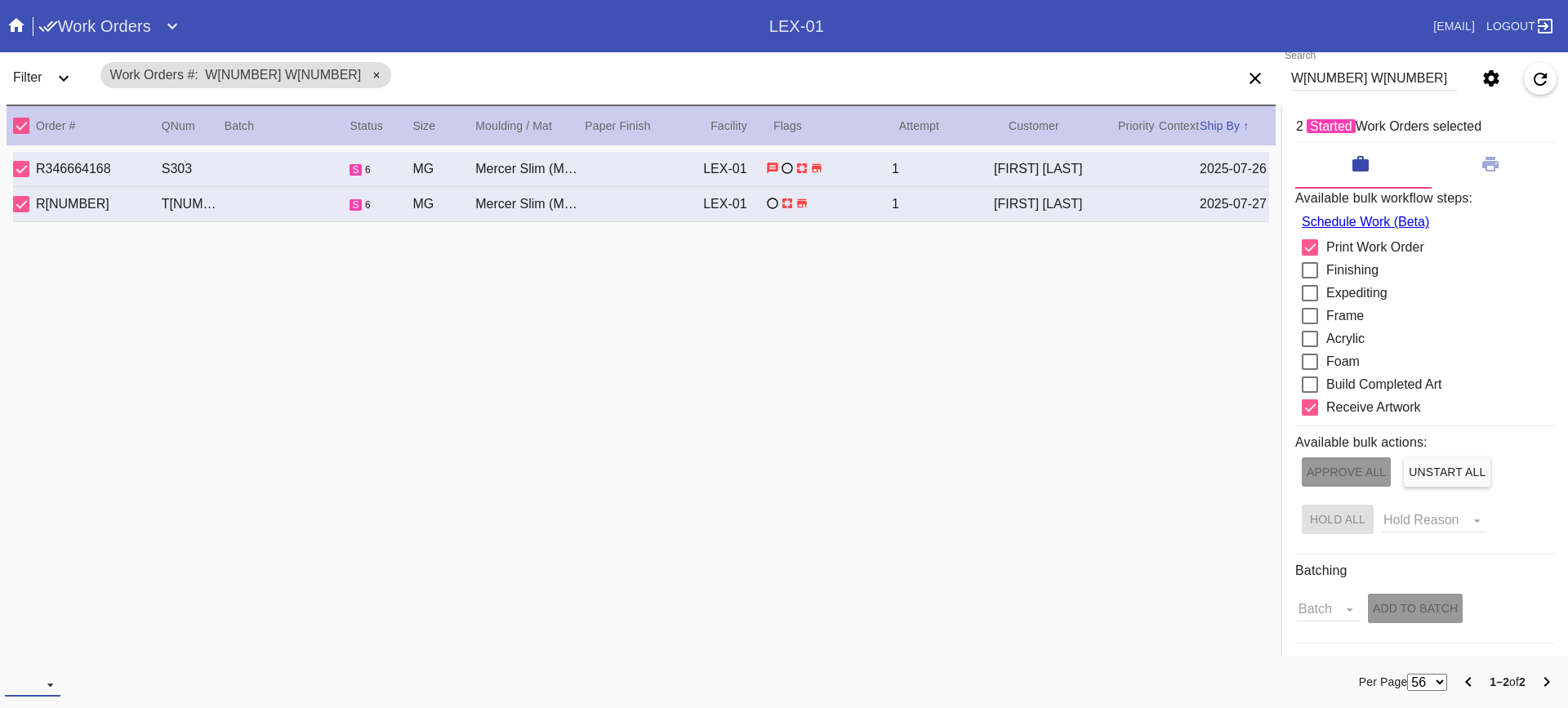 click on "Download... Export Selected Items Print Work Orders Frame Labels Frame Labels v2 Mat Labels Moulding Plate Labels Acrylic Labels Foam Labels Foam Data Story Pockets Mini Story Pockets OMGA Data GUNNAR Data FastCAM Data" at bounding box center [33, 684] 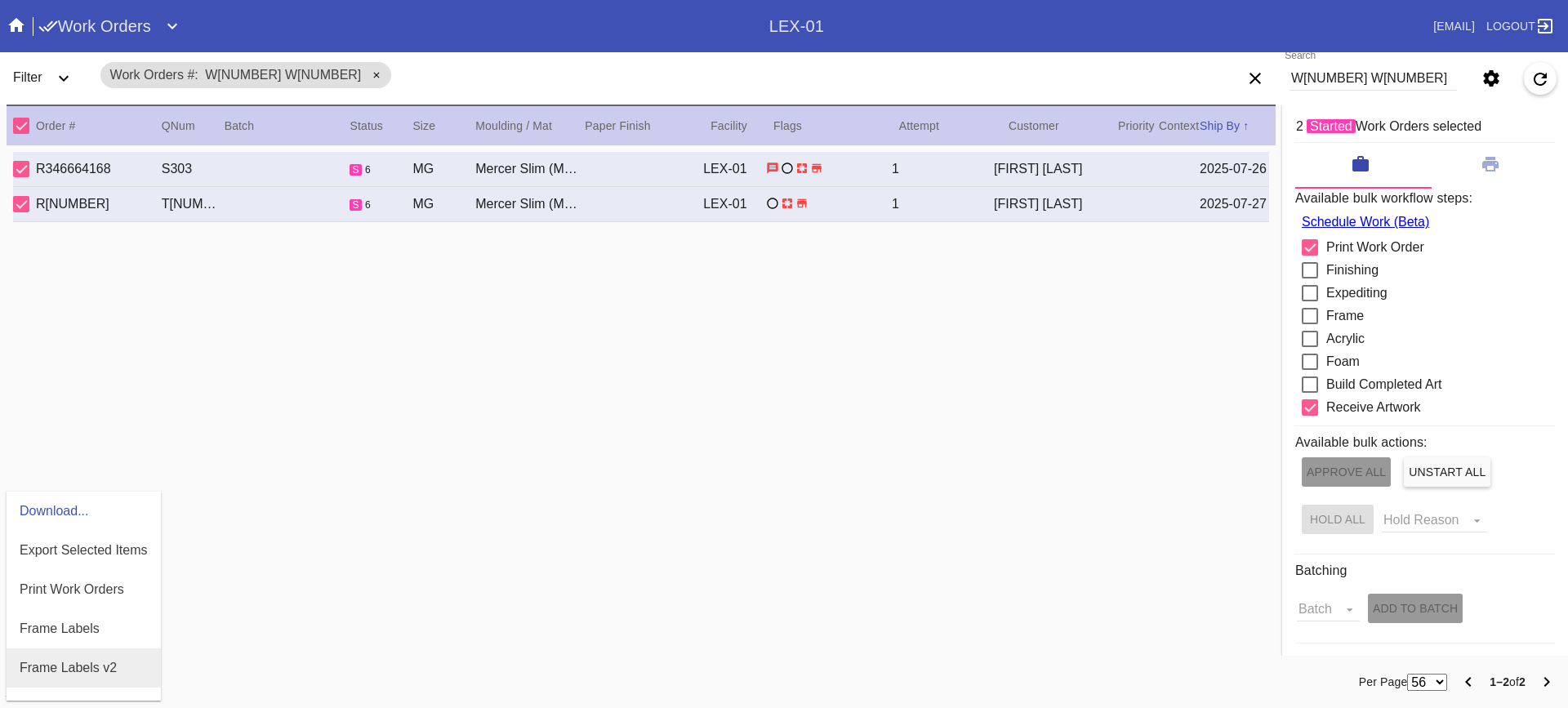 scroll, scrollTop: 82, scrollLeft: 0, axis: vertical 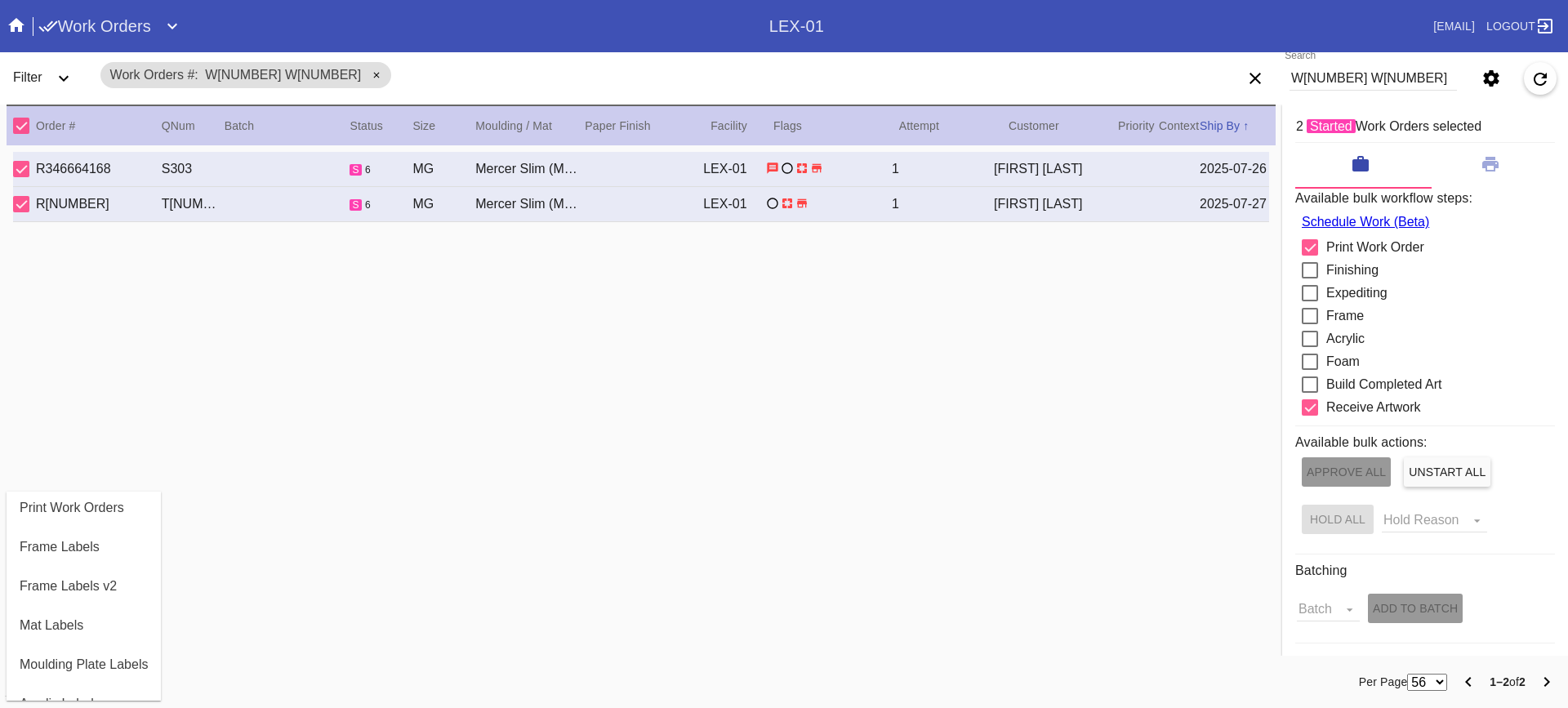 click at bounding box center [784, 354] 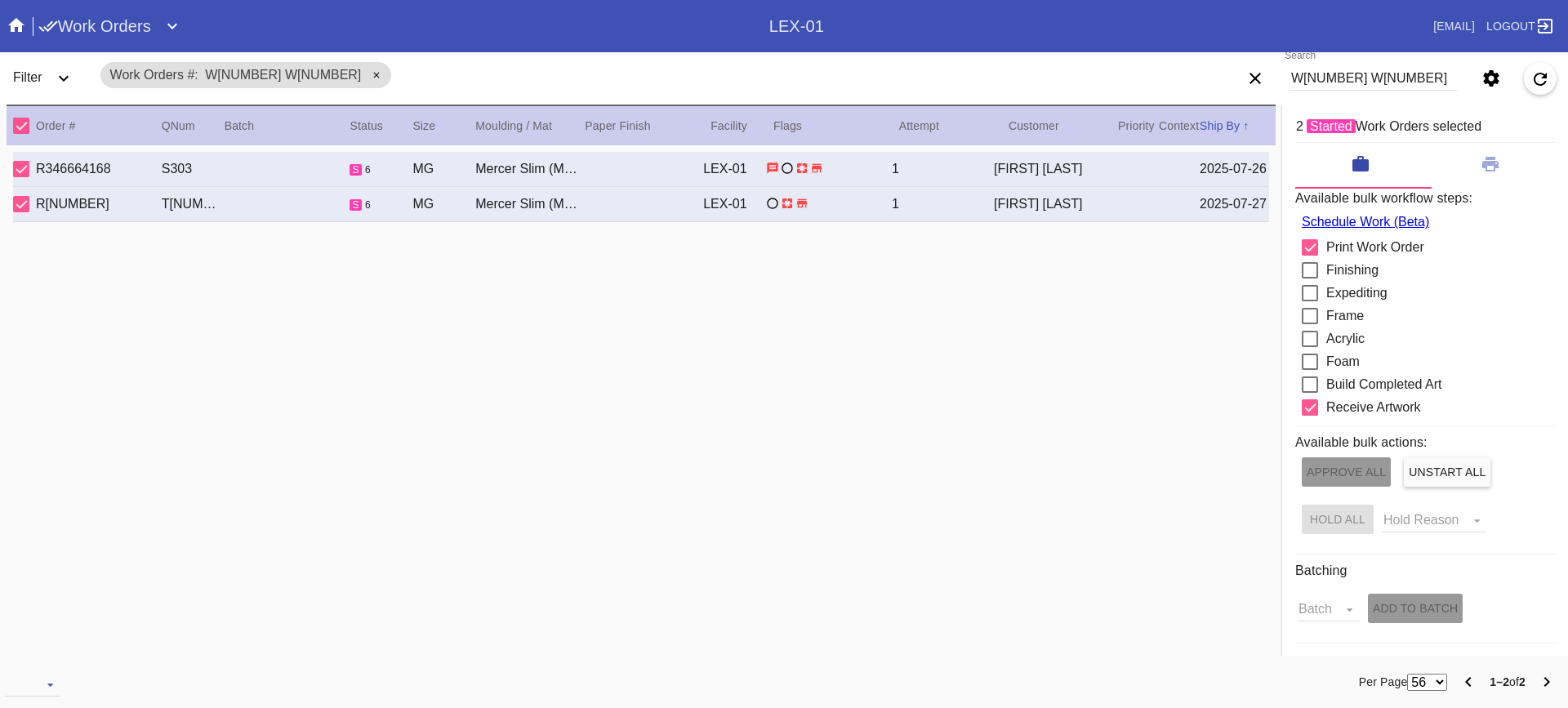 click on "R[NUMBER] T[NUMBER] s   6 MG Mercer Slim (Medium) / White LEX-01 1 [FIRST] [LAST]
[YEAR]-[MONTH]-[DAY] R[NUMBER] T[NUMBER] s   6 MG Mercer Slim (Medium) / White LEX-01 1 [FIRST] [LAST]
[YEAR]-[MONTH]-[DAY]" at bounding box center [641, 400] 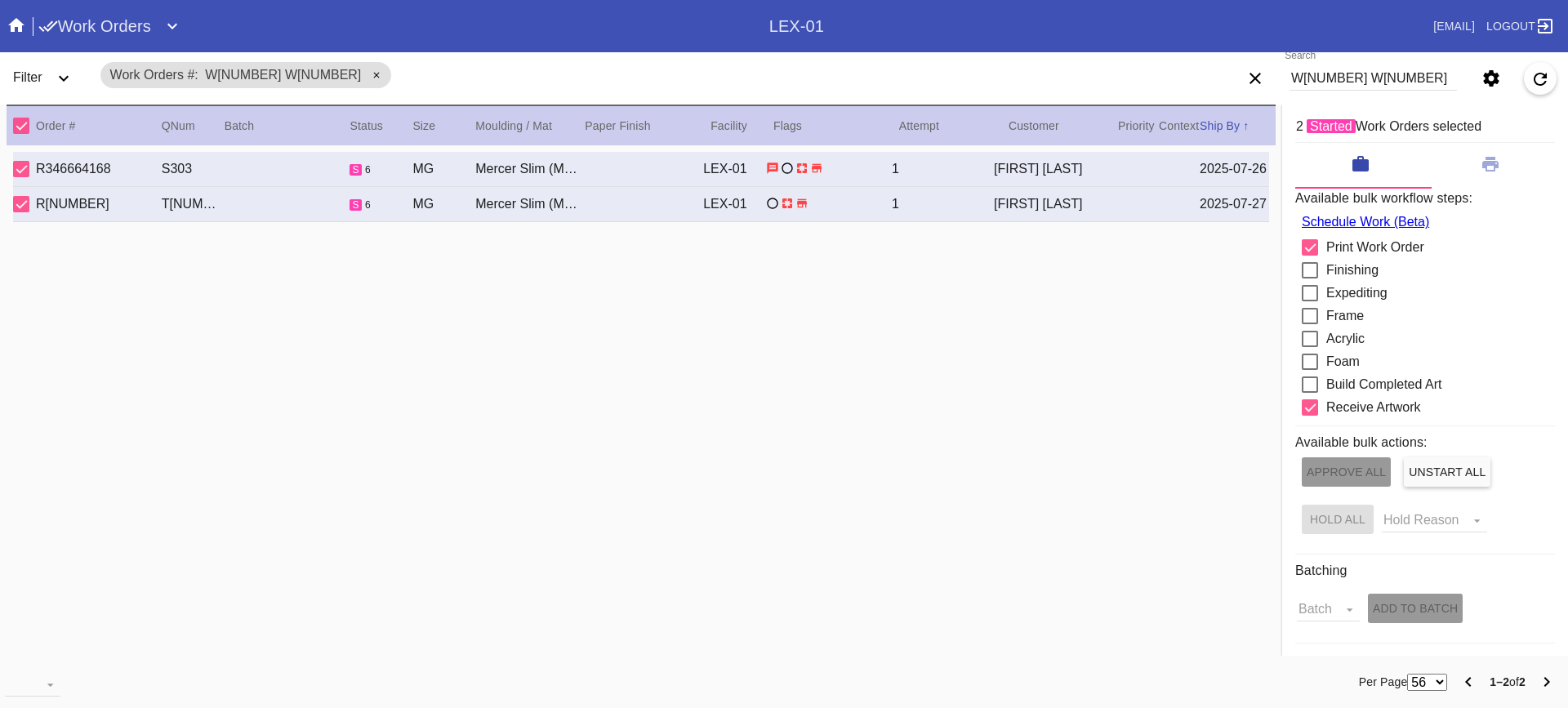 click at bounding box center (21, 204) 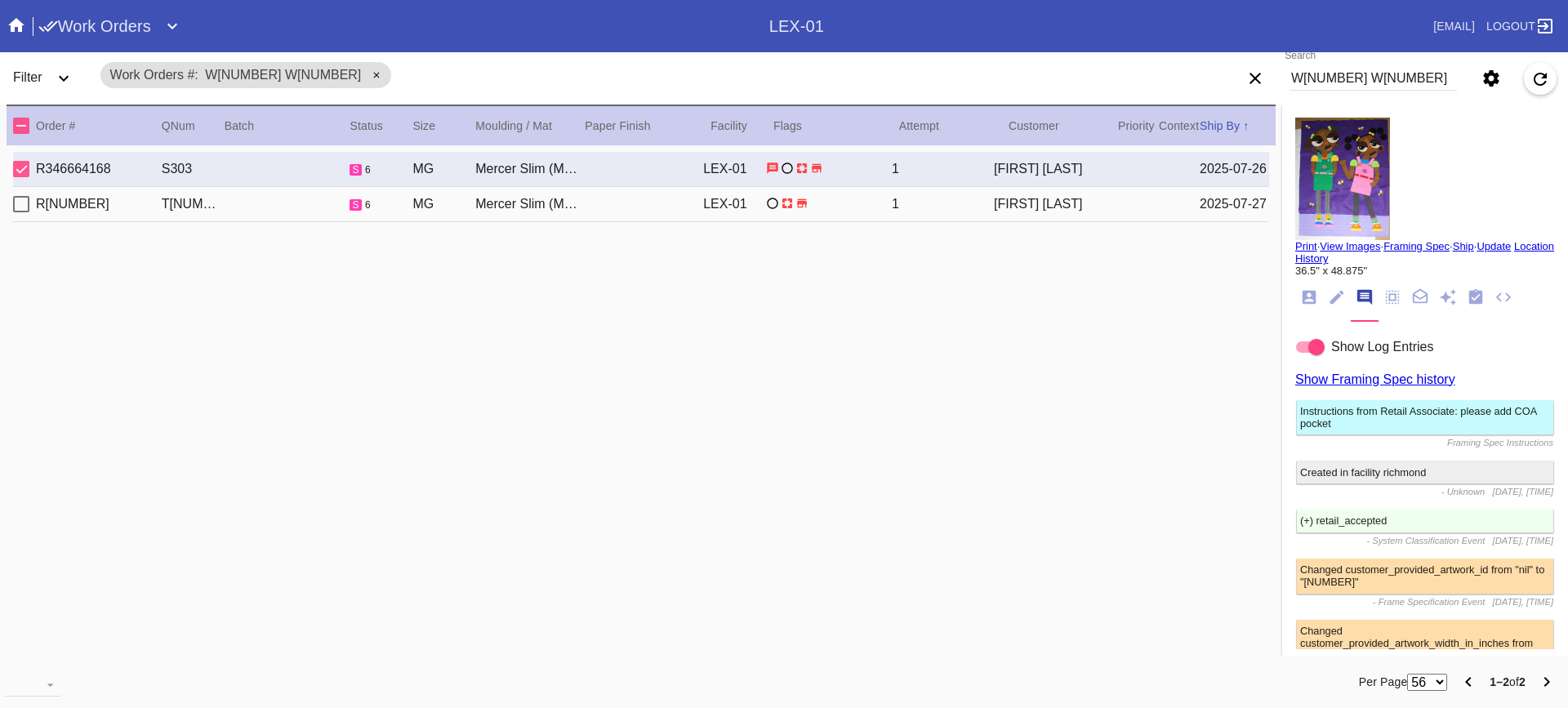 click on "Print" at bounding box center [1306, 246] 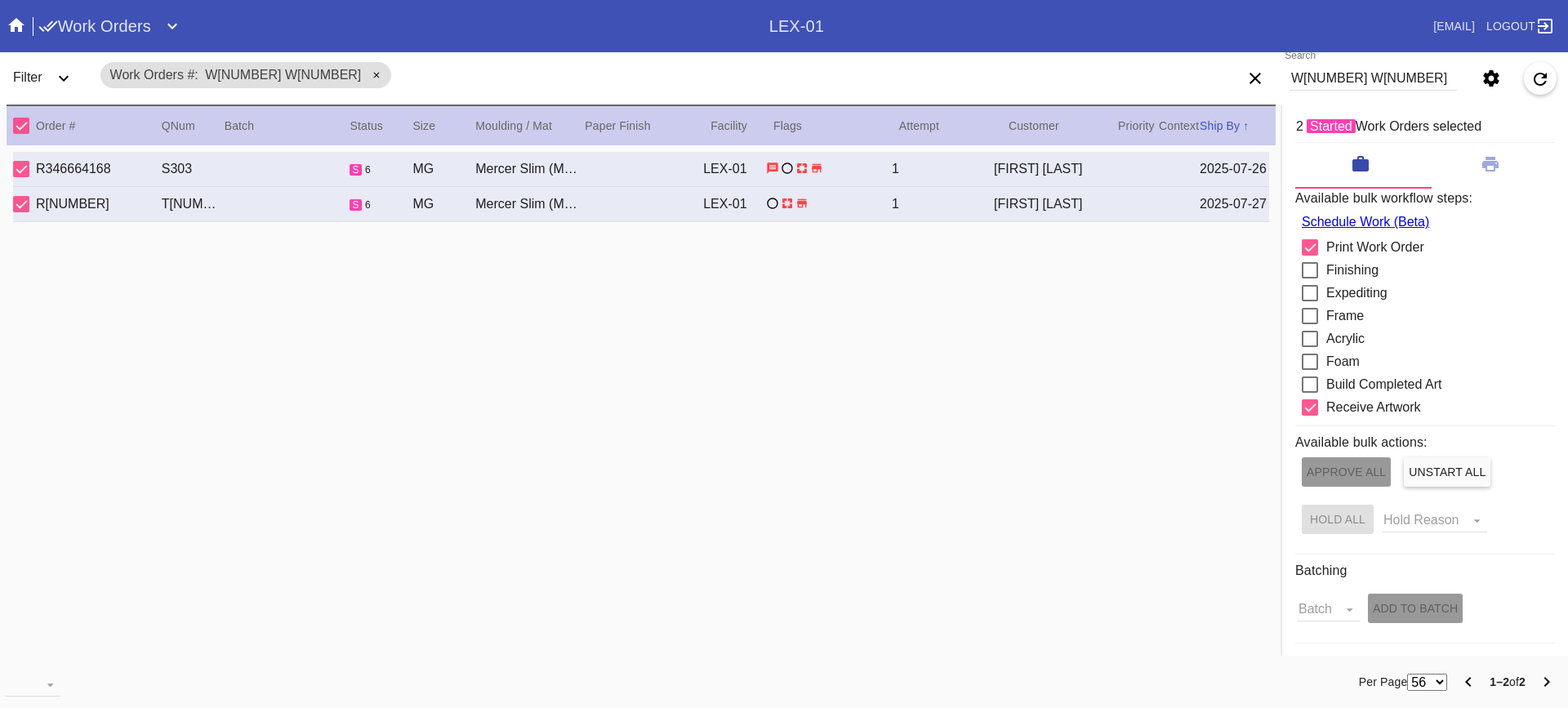 click on "R346664168" at bounding box center [99, 169] 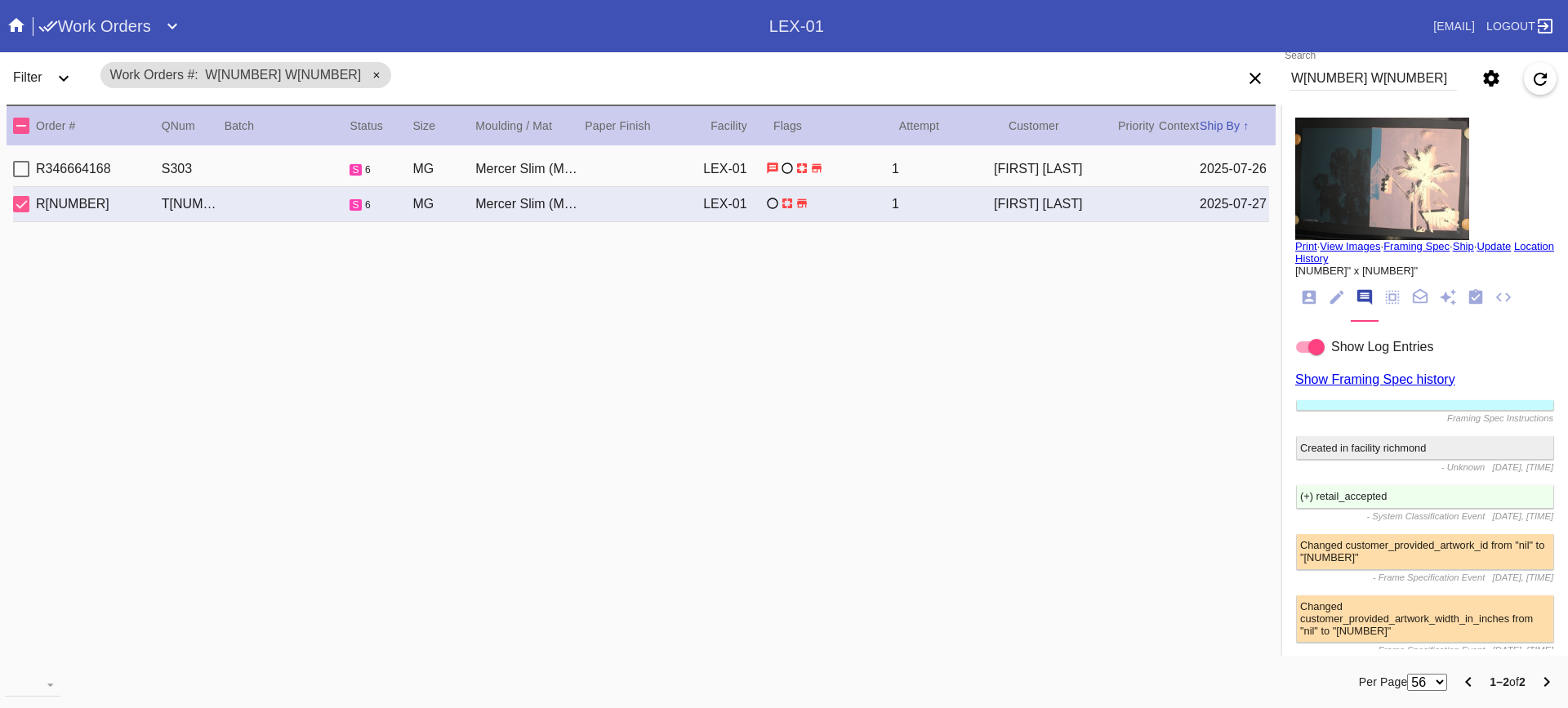 click on "Print" at bounding box center (1306, 246) 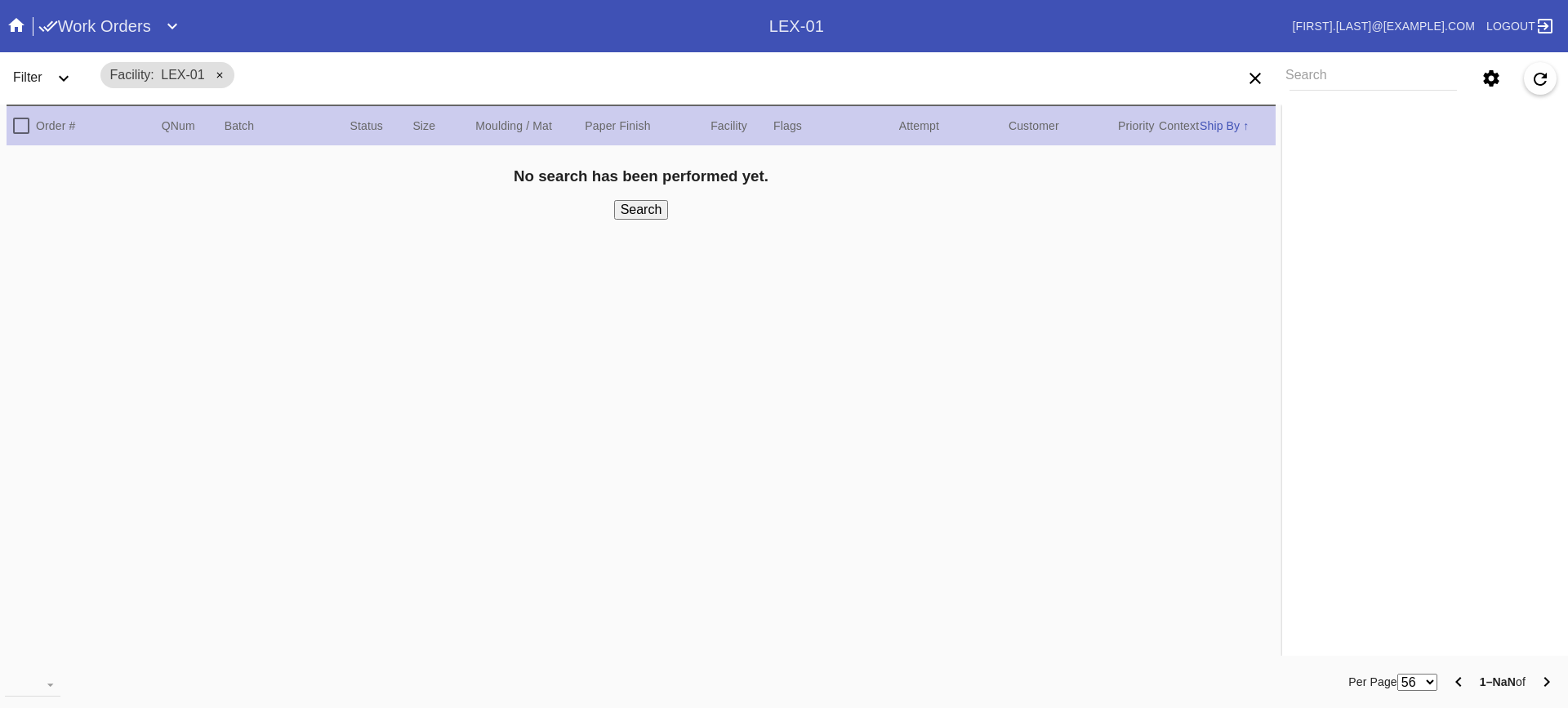 scroll, scrollTop: 0, scrollLeft: 0, axis: both 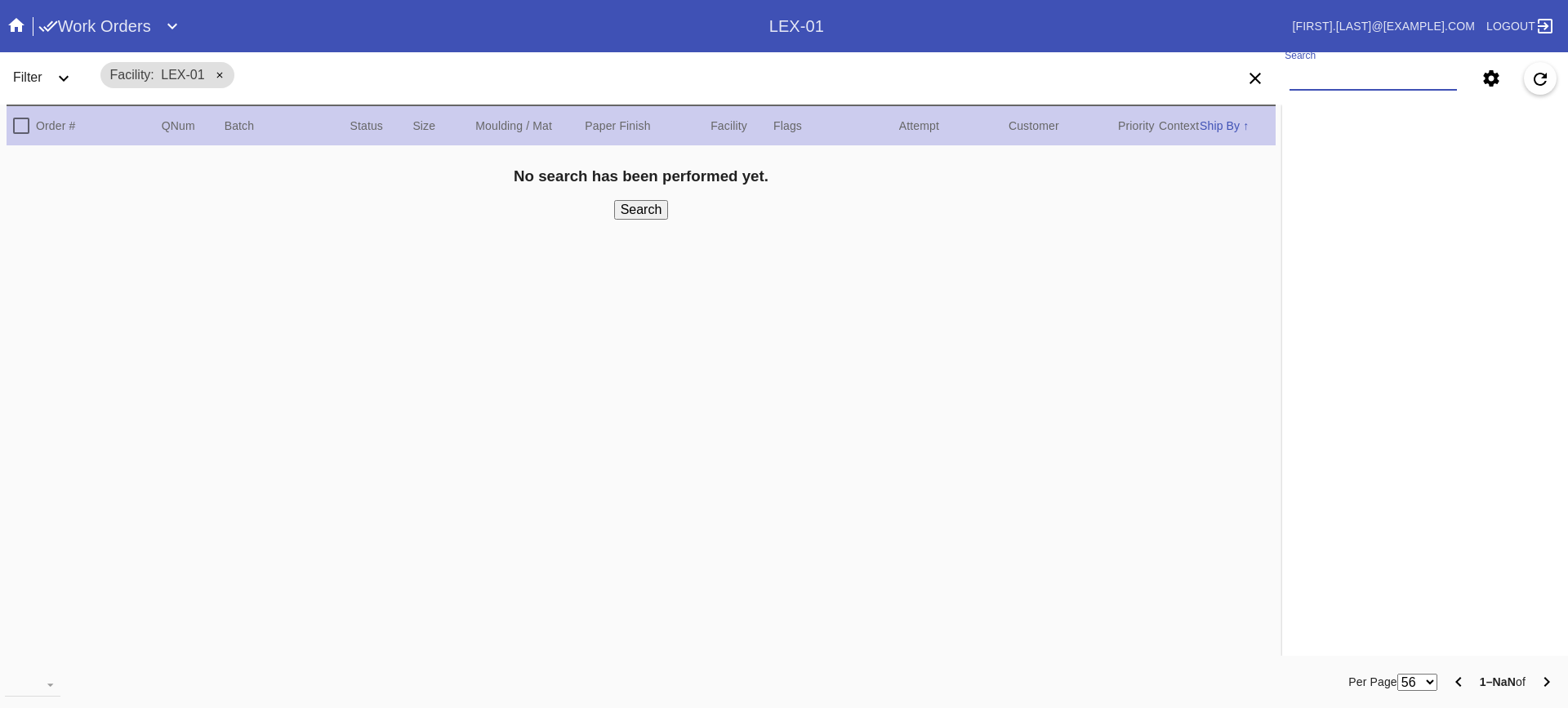 click on "Search" at bounding box center [1373, 78] 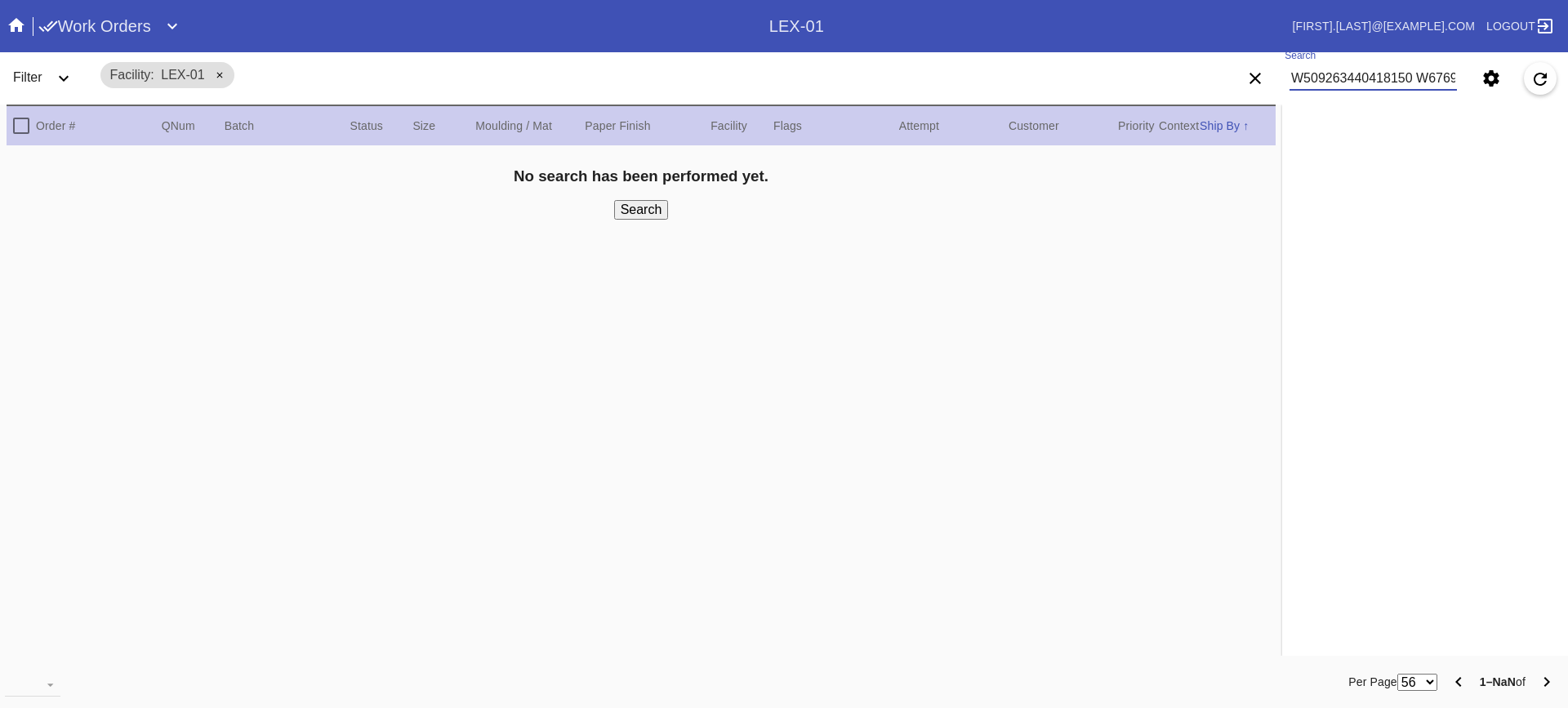 scroll, scrollTop: 0, scrollLeft: 86, axis: horizontal 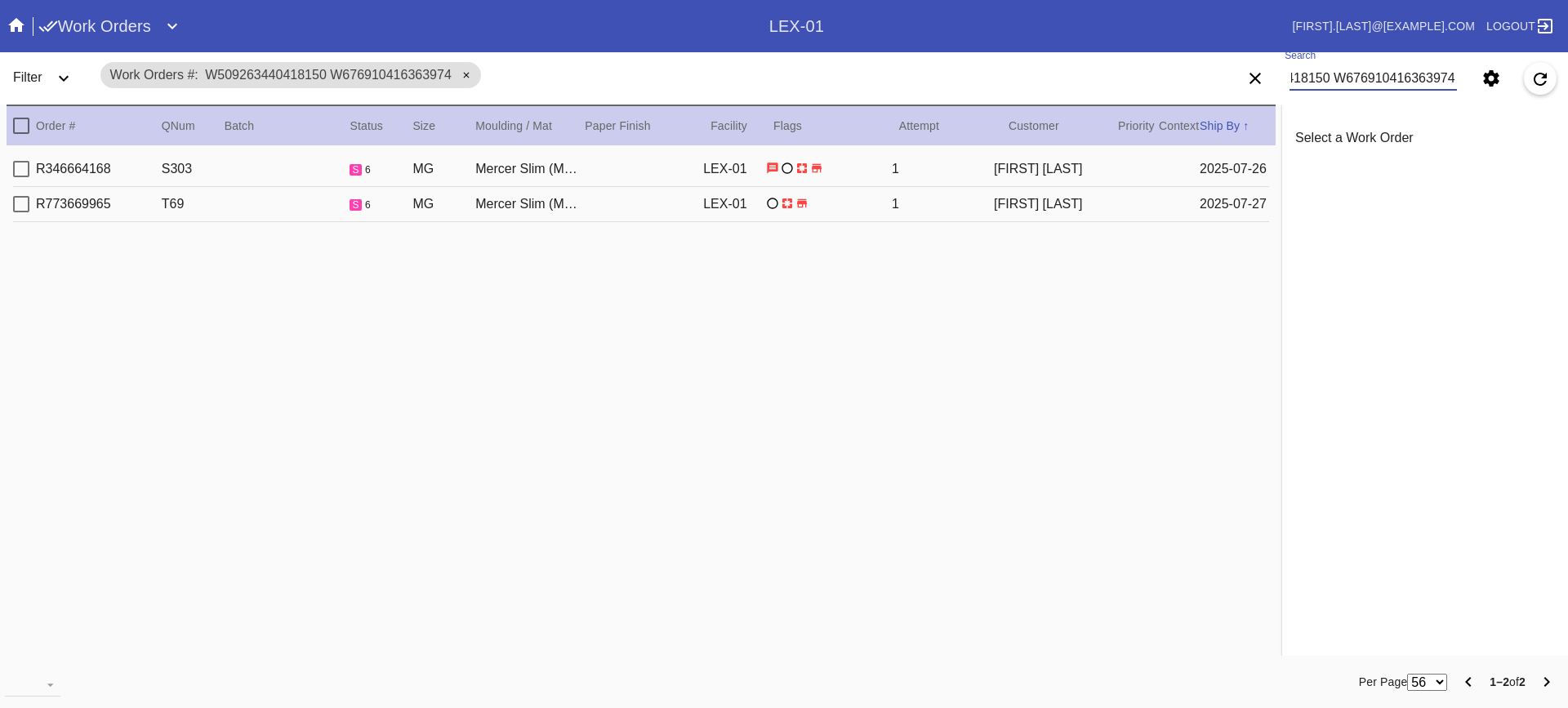type on "W[NUMBER] W[NUMBER]" 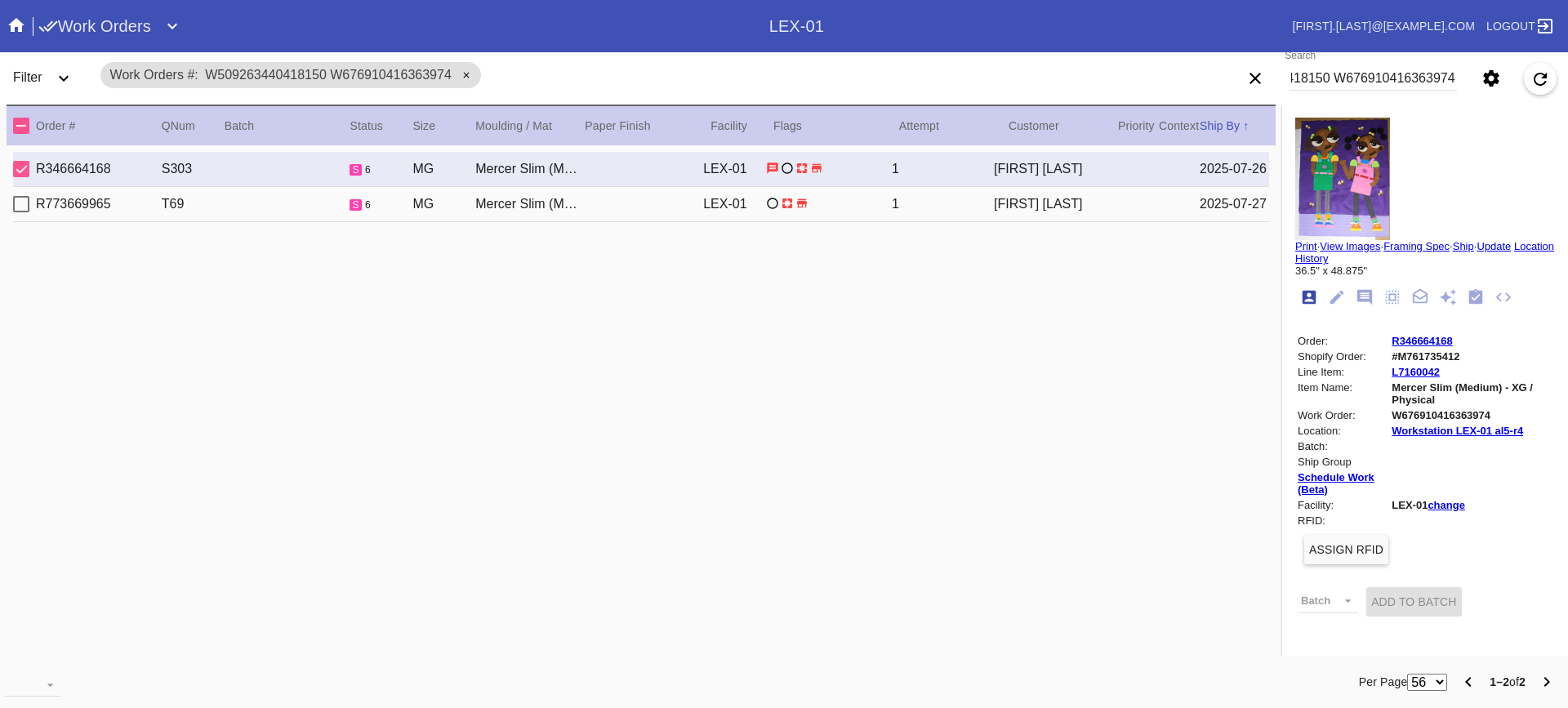 scroll, scrollTop: 0, scrollLeft: 0, axis: both 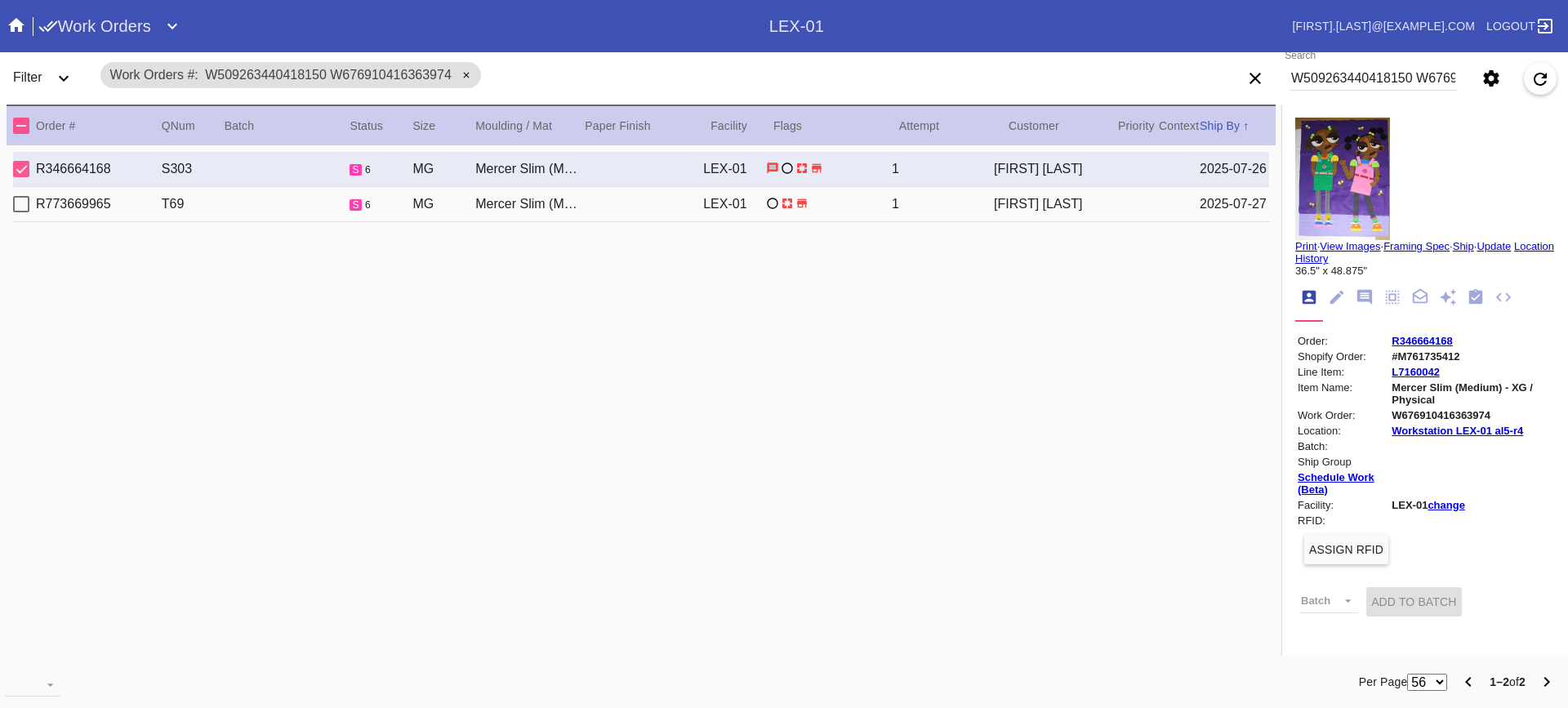 click on "Print" at bounding box center [1306, 246] 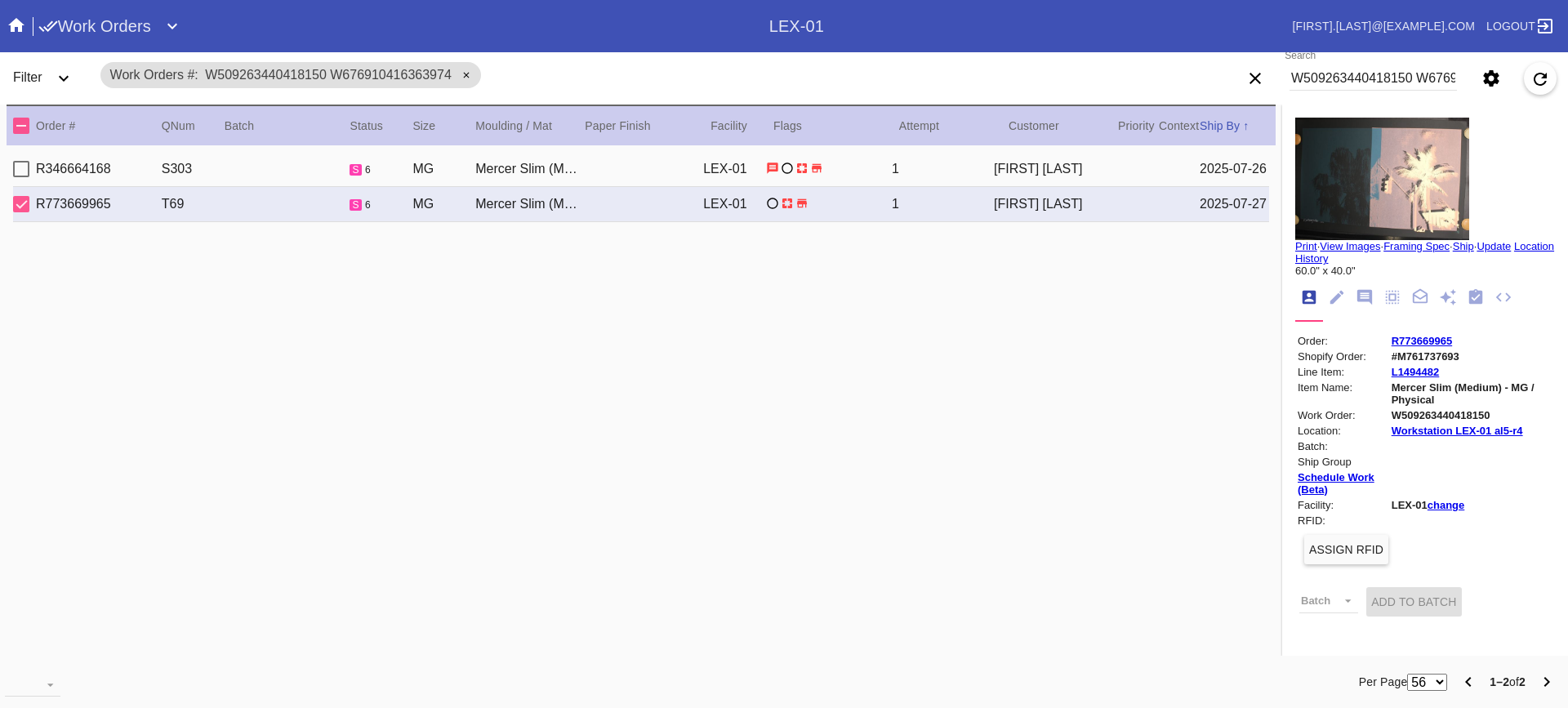 click on "Print" at bounding box center (1306, 246) 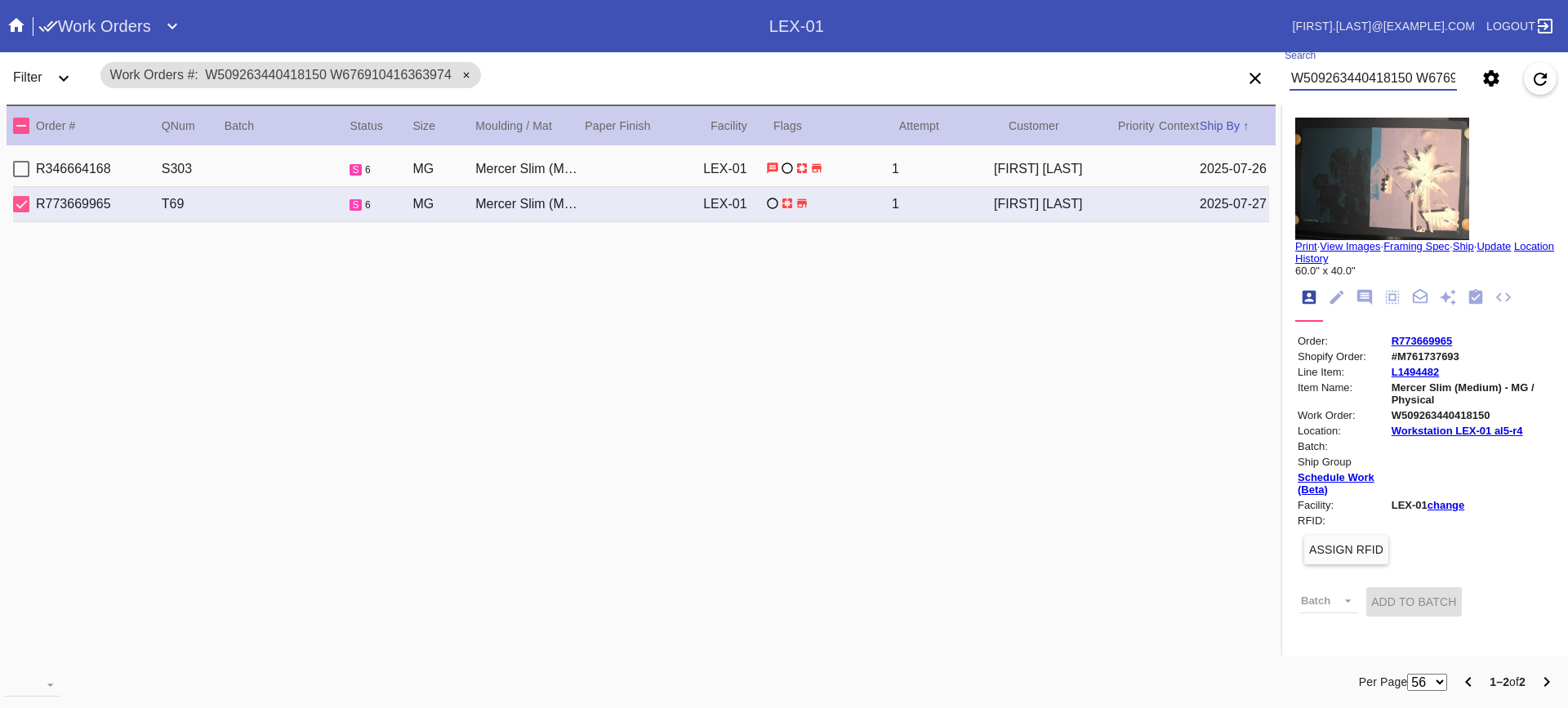 click on "W[NUMBER] W[NUMBER]" at bounding box center (1373, 78) 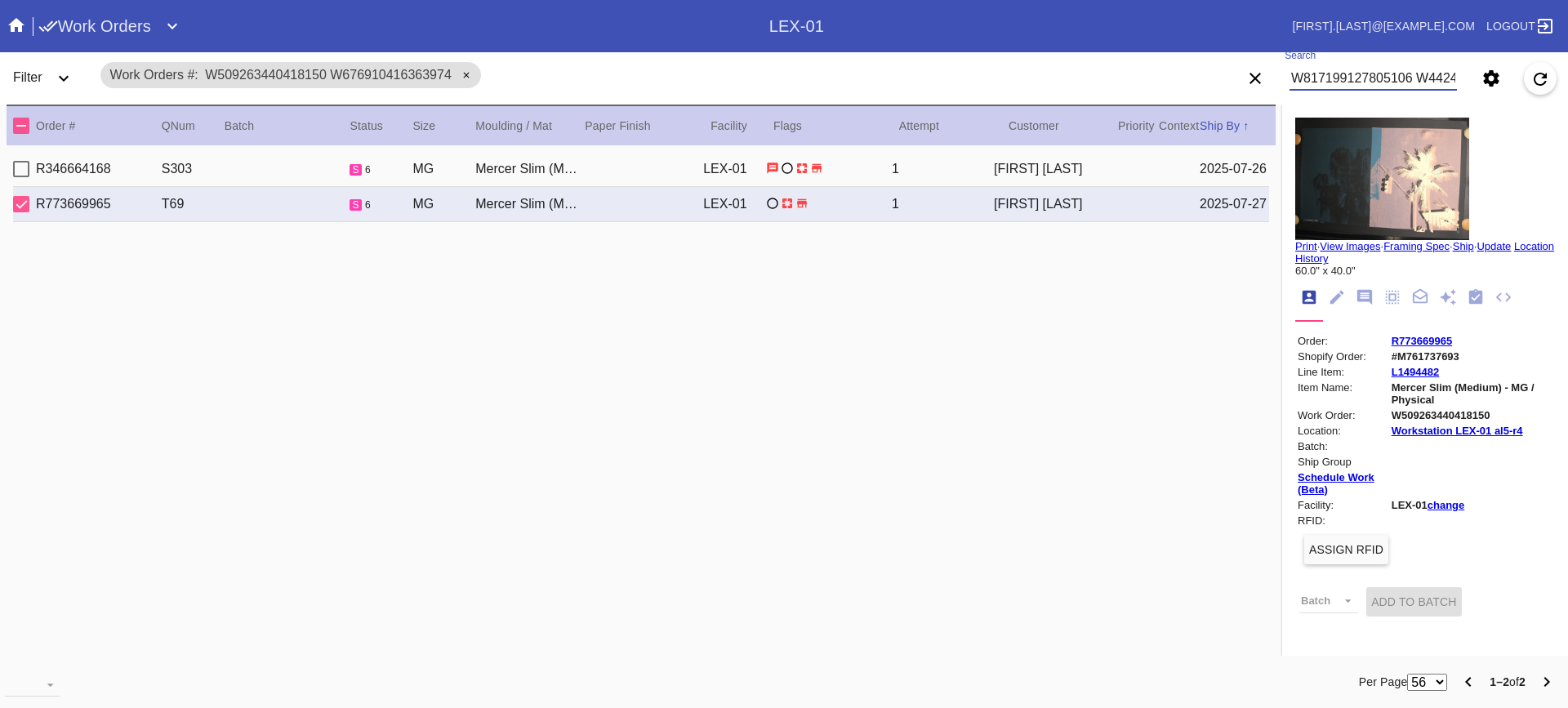 scroll, scrollTop: 0, scrollLeft: 336, axis: horizontal 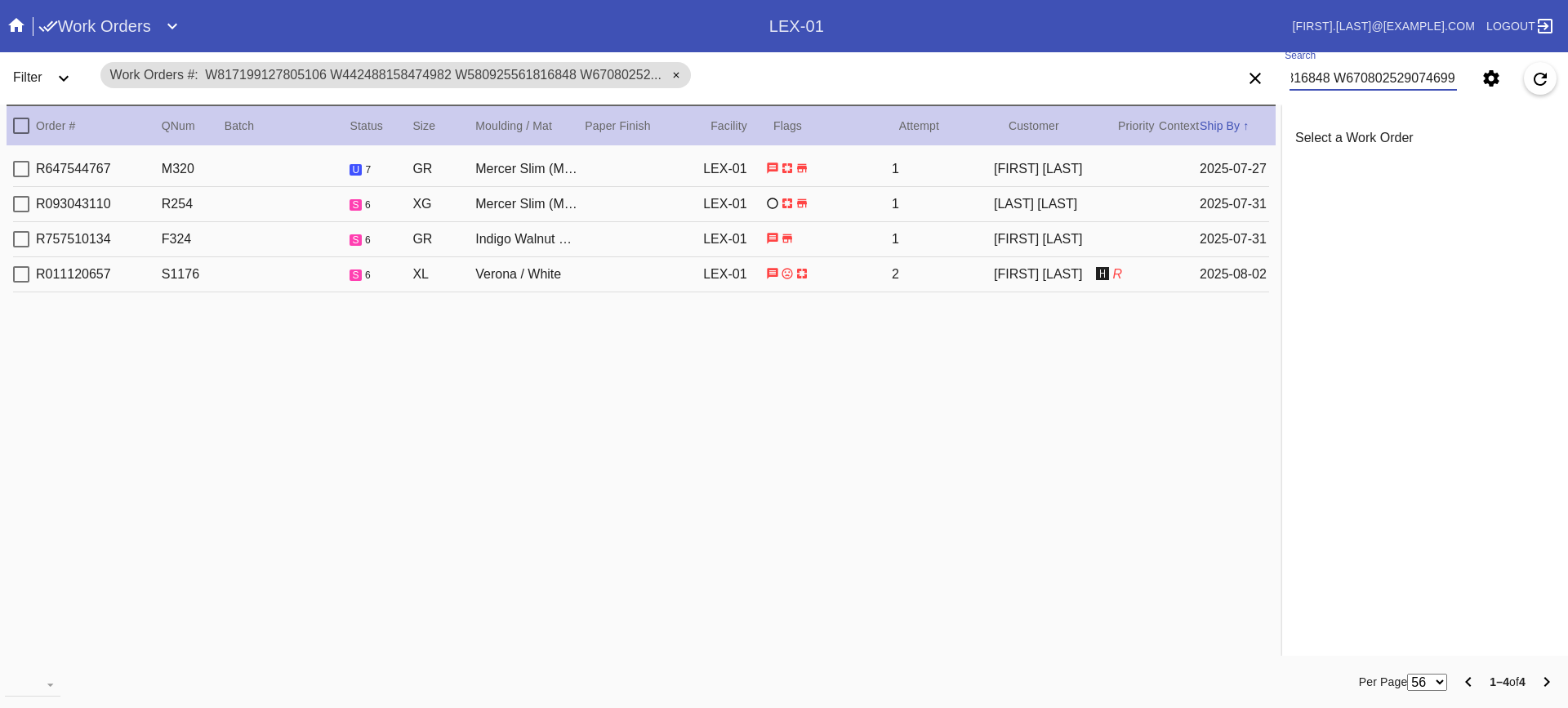 type on "W817199127805106 W442488158474982 W580925561816848 W670802529074699" 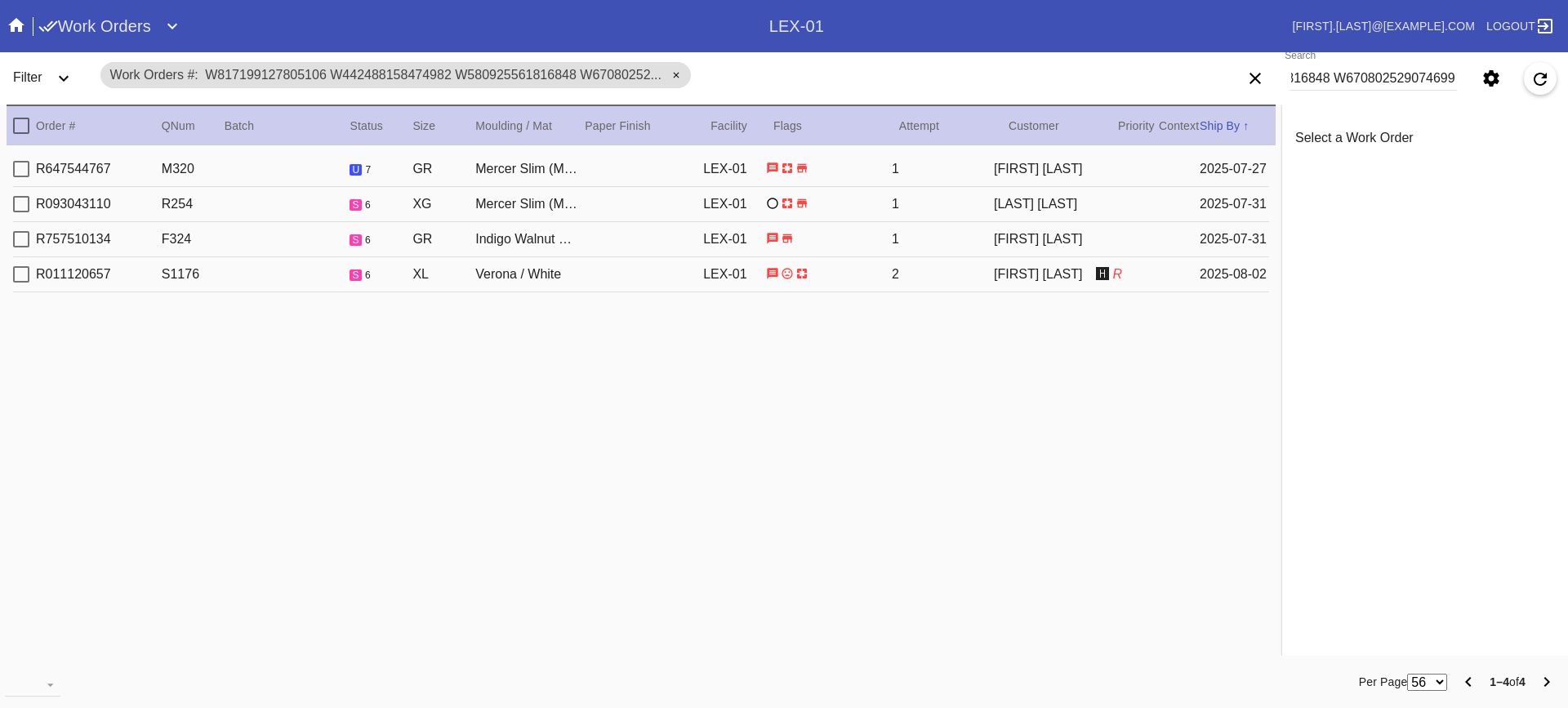 scroll, scrollTop: 0, scrollLeft: 0, axis: both 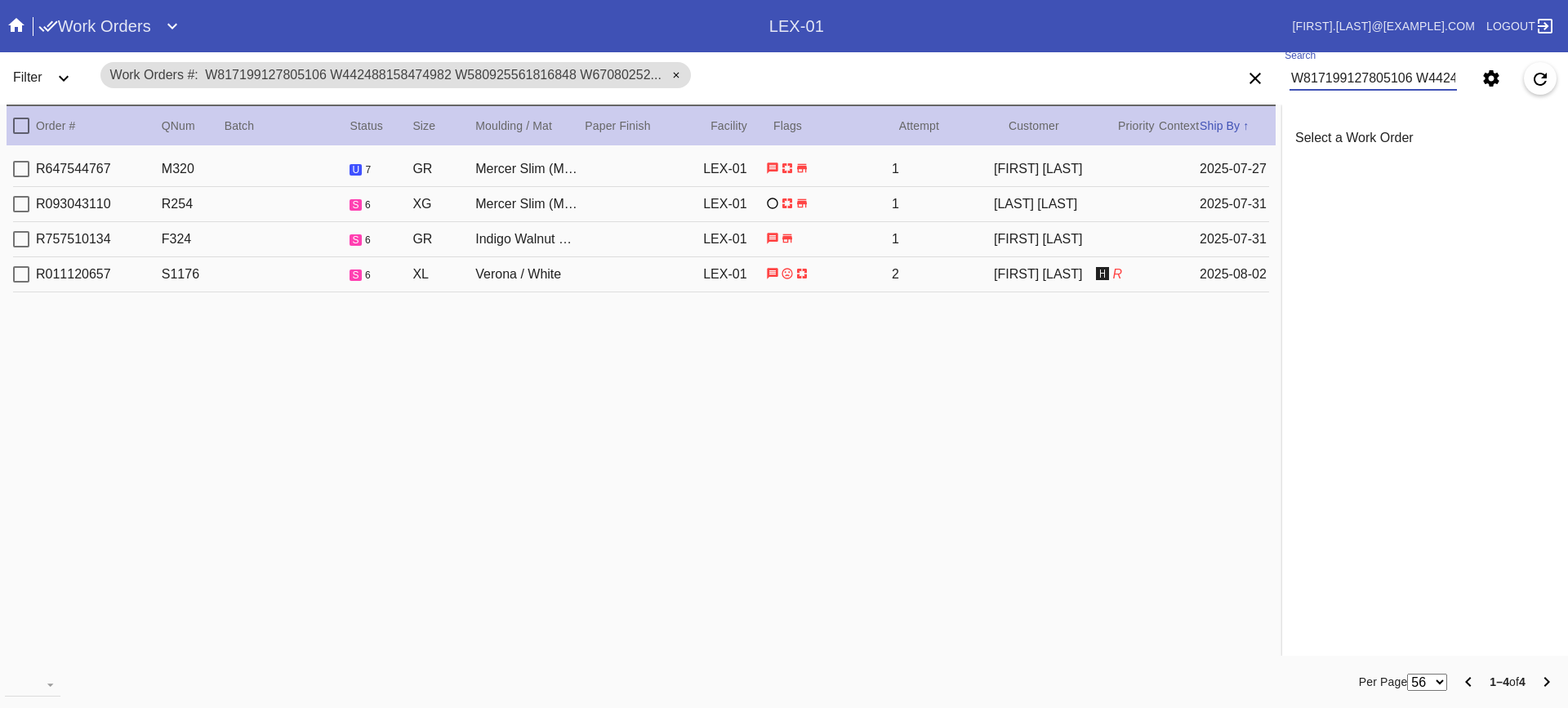 click on "R647544767" at bounding box center (99, 169) 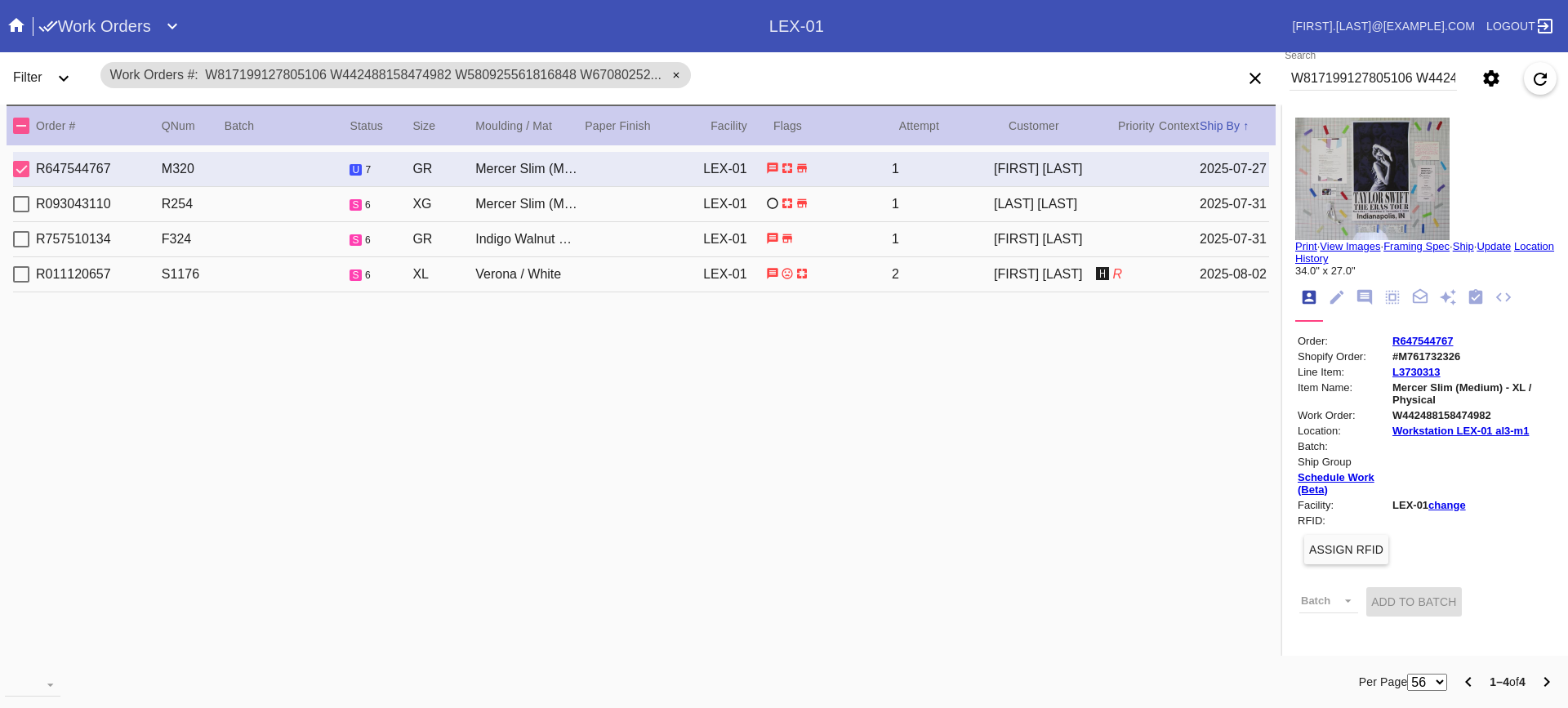 click on "Print" at bounding box center (1306, 246) 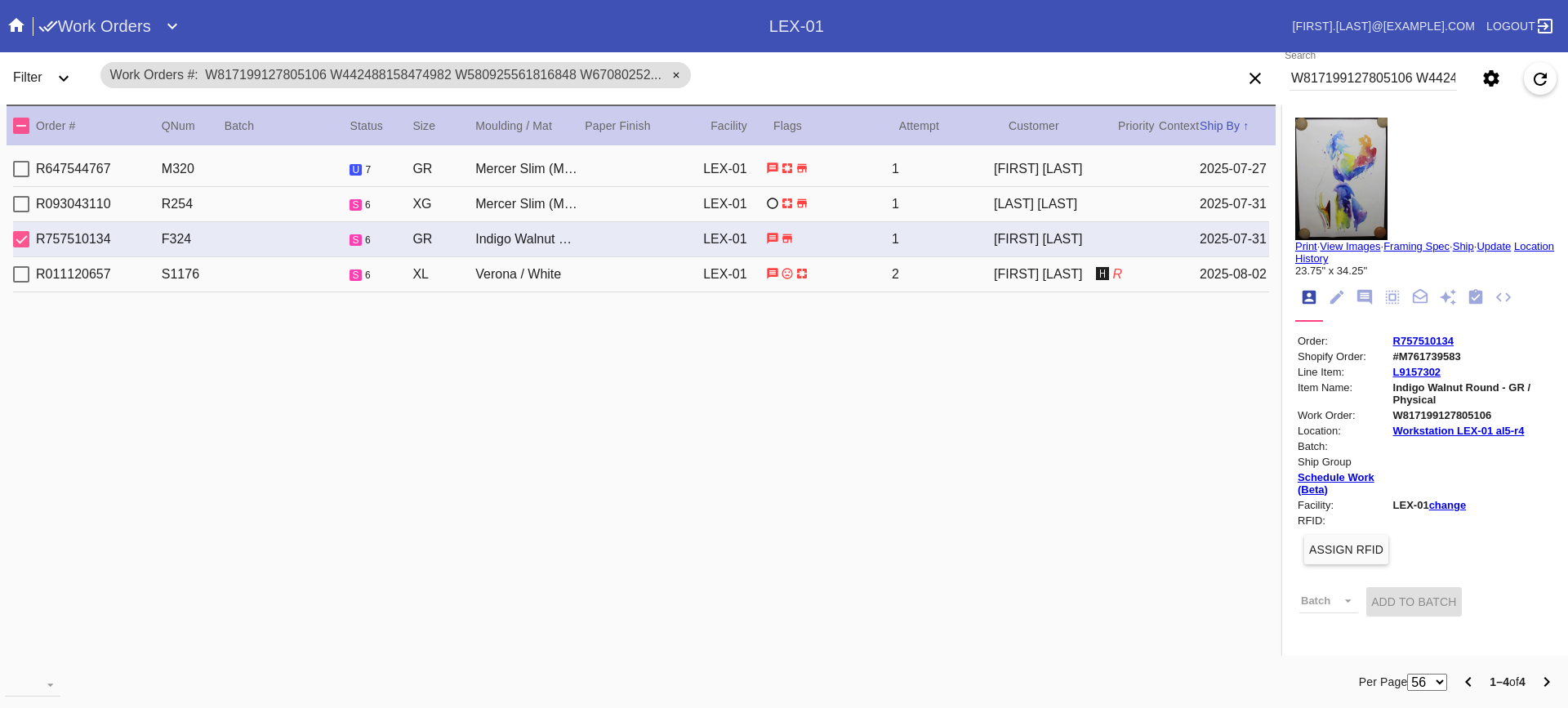 click on "Print" at bounding box center [1306, 246] 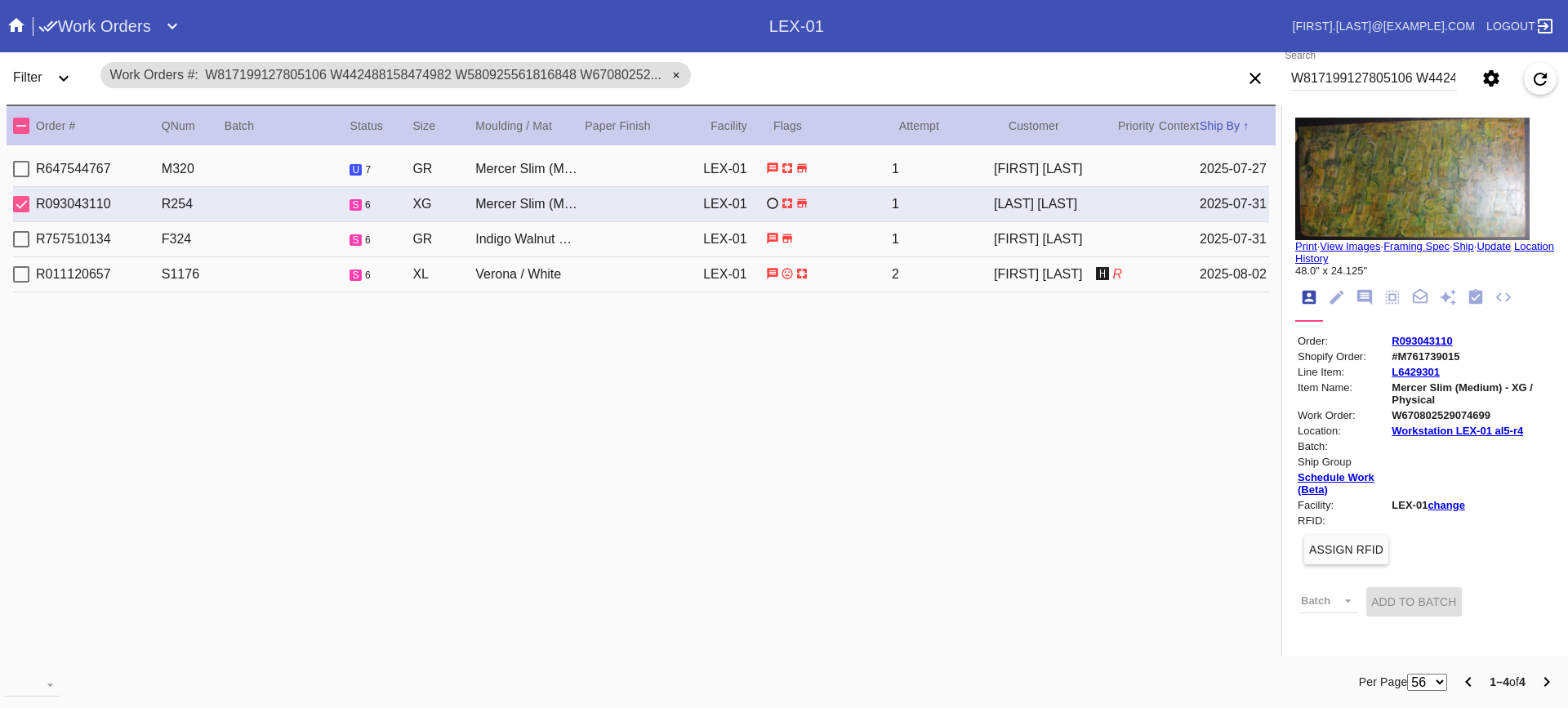 click on "Print" at bounding box center (1306, 246) 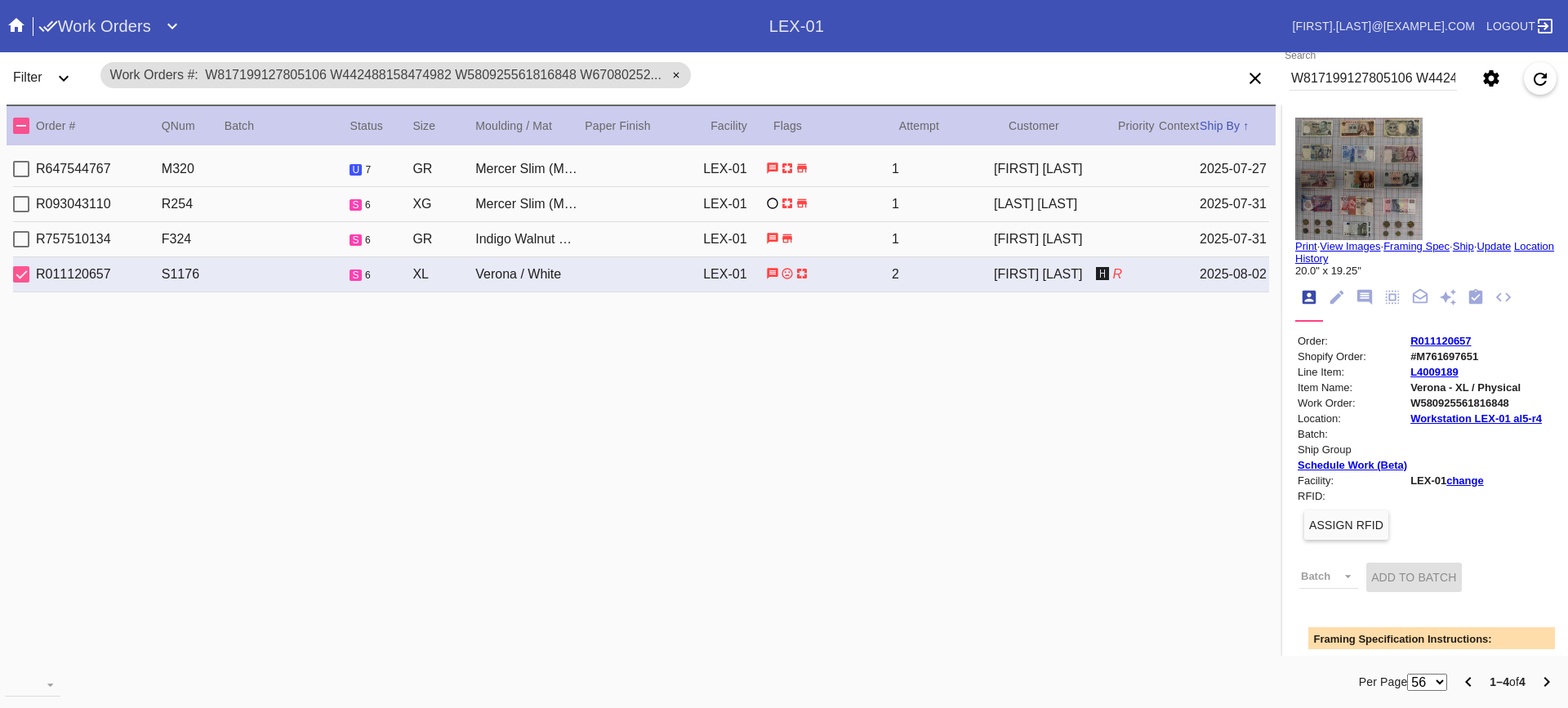 click on "Print" at bounding box center (1306, 246) 